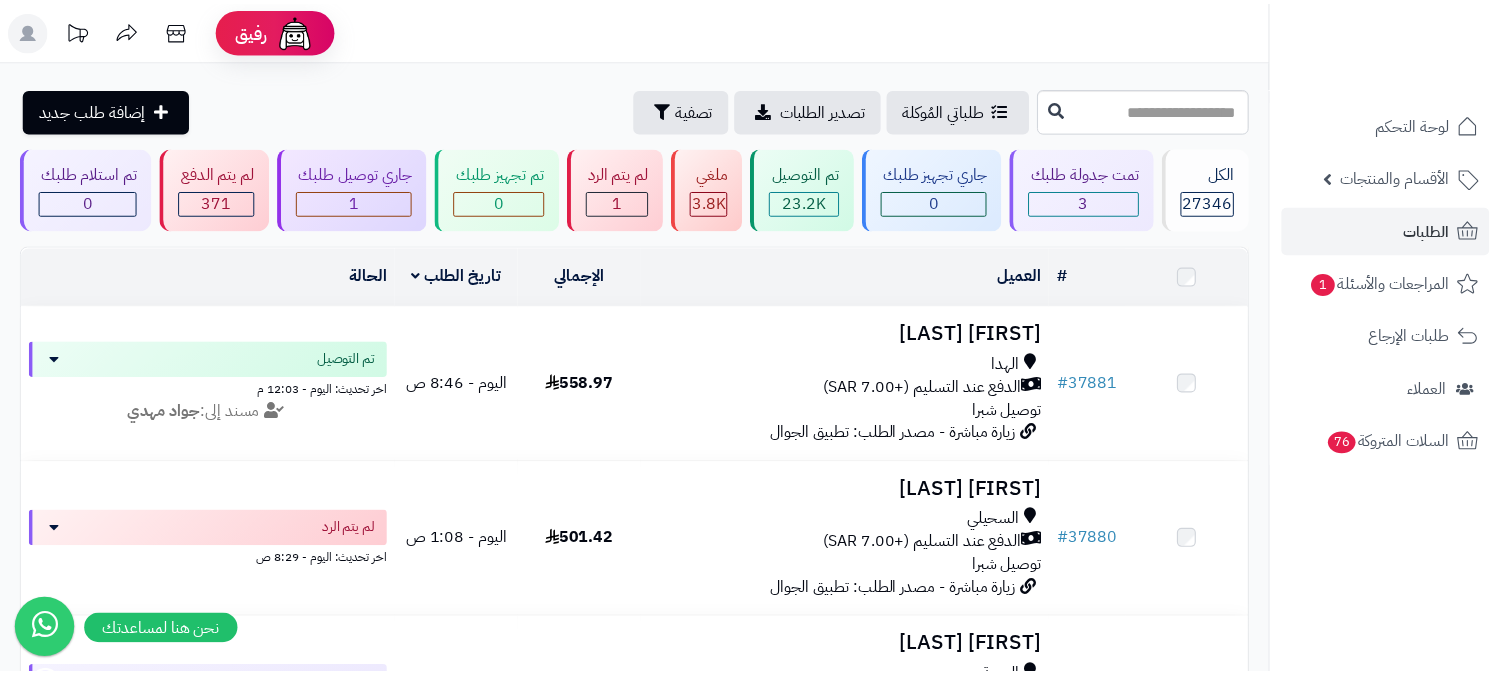 scroll, scrollTop: 0, scrollLeft: 0, axis: both 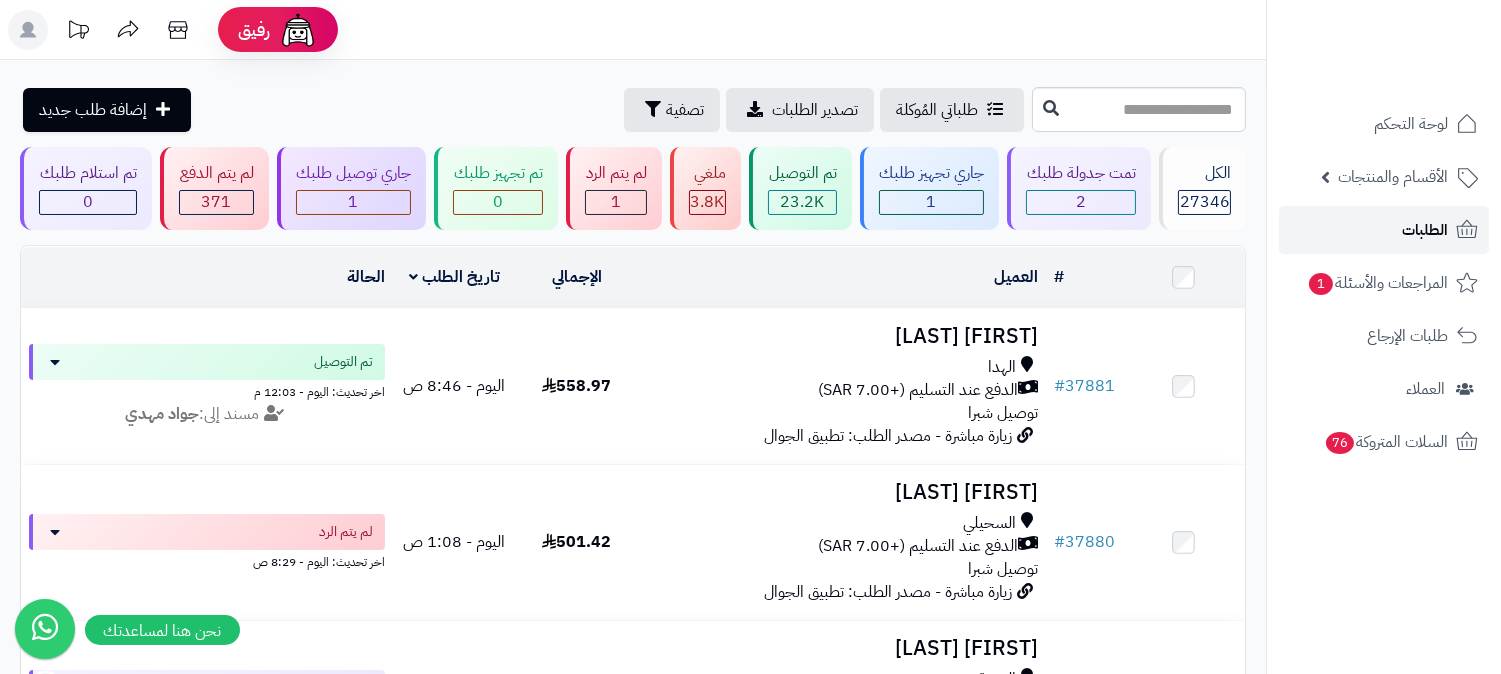 click on "الطلبات" at bounding box center (1425, 230) 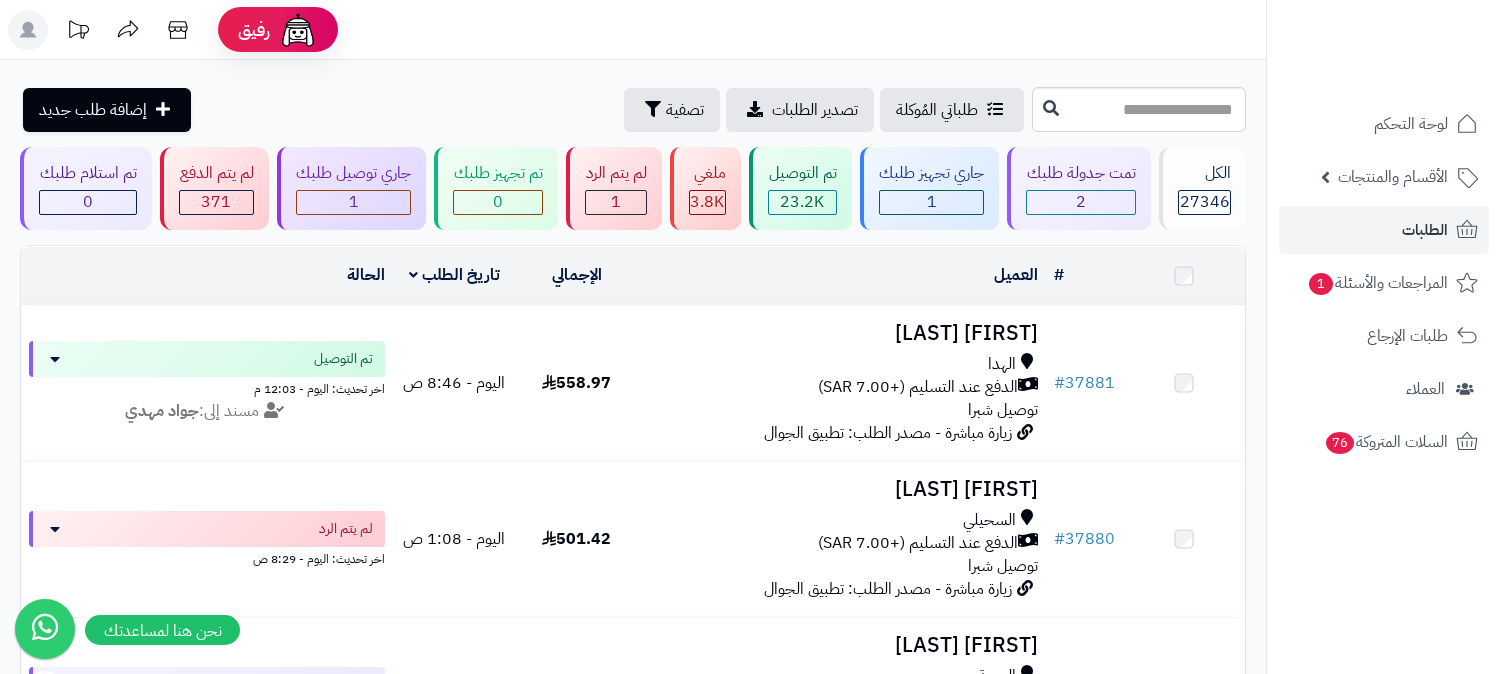 scroll, scrollTop: 0, scrollLeft: 0, axis: both 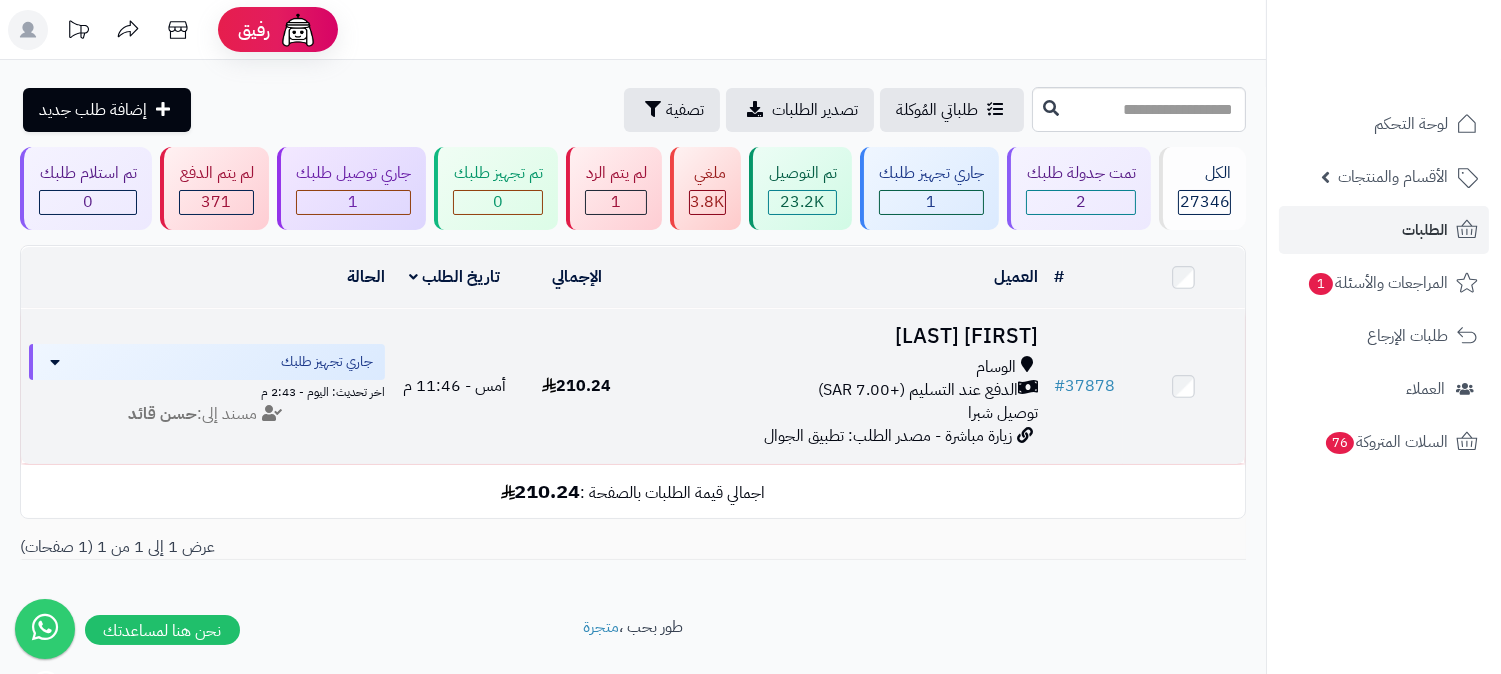 click on "الوسام" at bounding box center (996, 367) 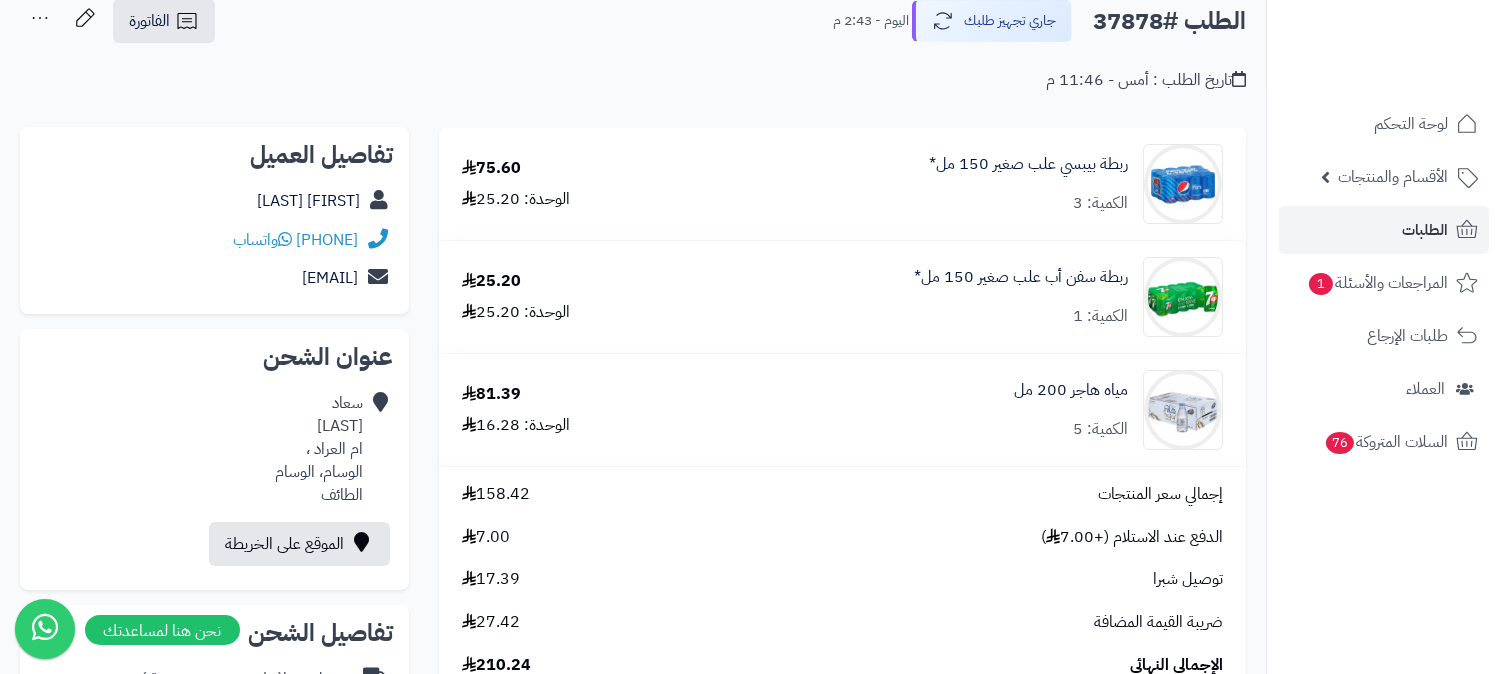 scroll, scrollTop: 0, scrollLeft: 0, axis: both 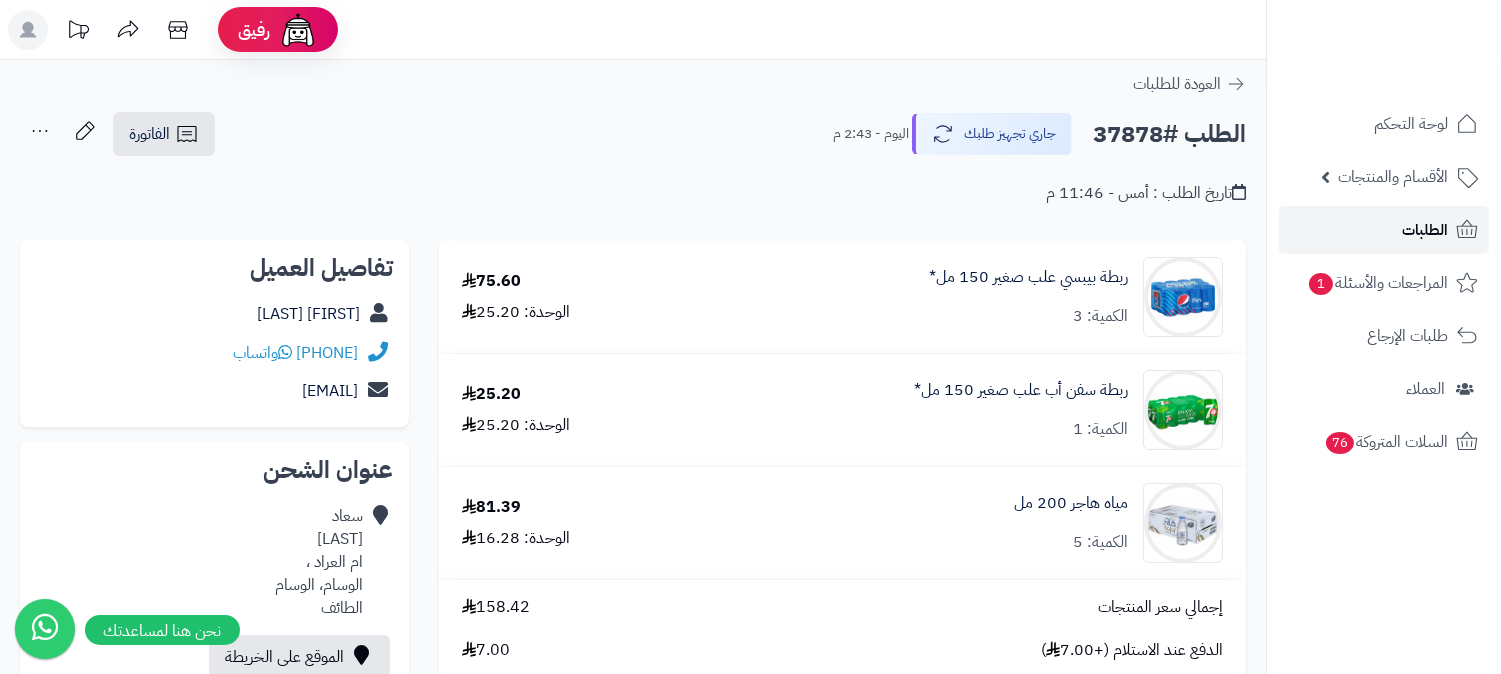 click on "الطلبات" at bounding box center (1384, 230) 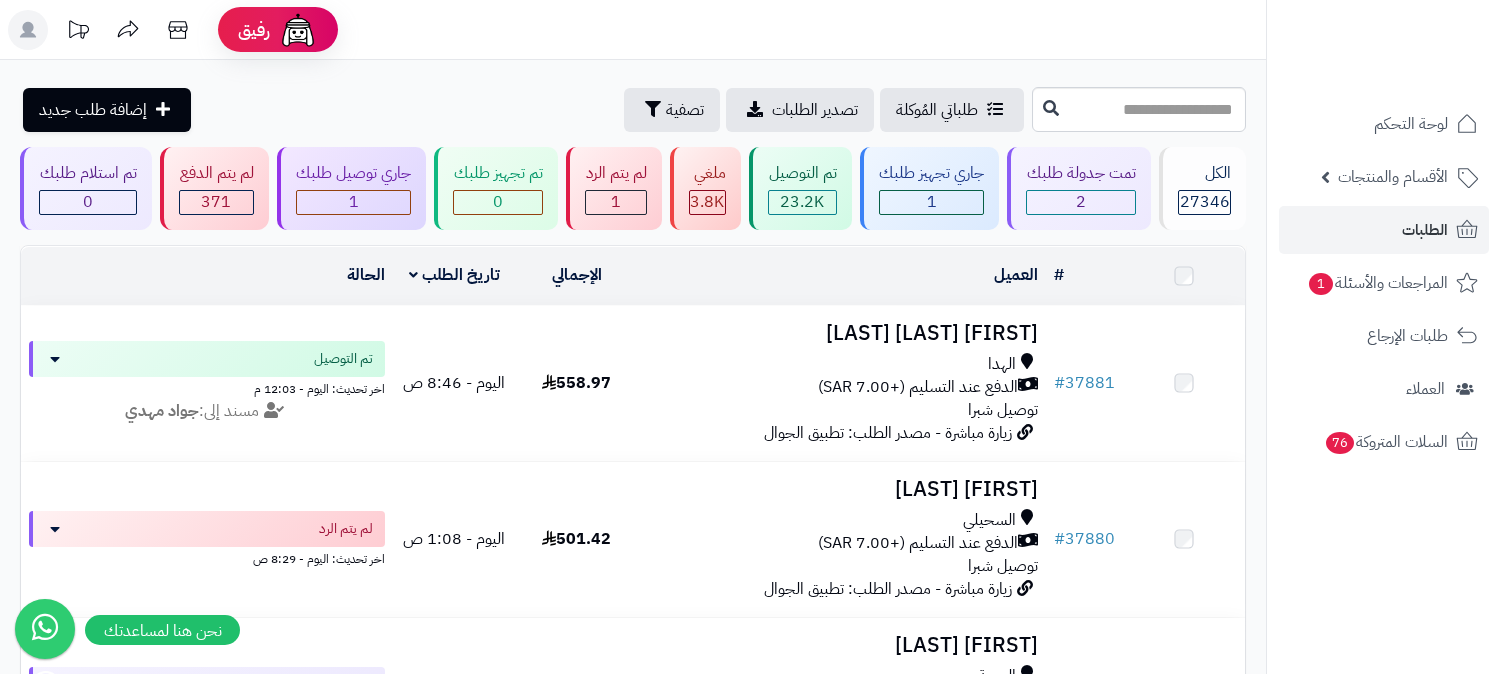 scroll, scrollTop: 0, scrollLeft: 0, axis: both 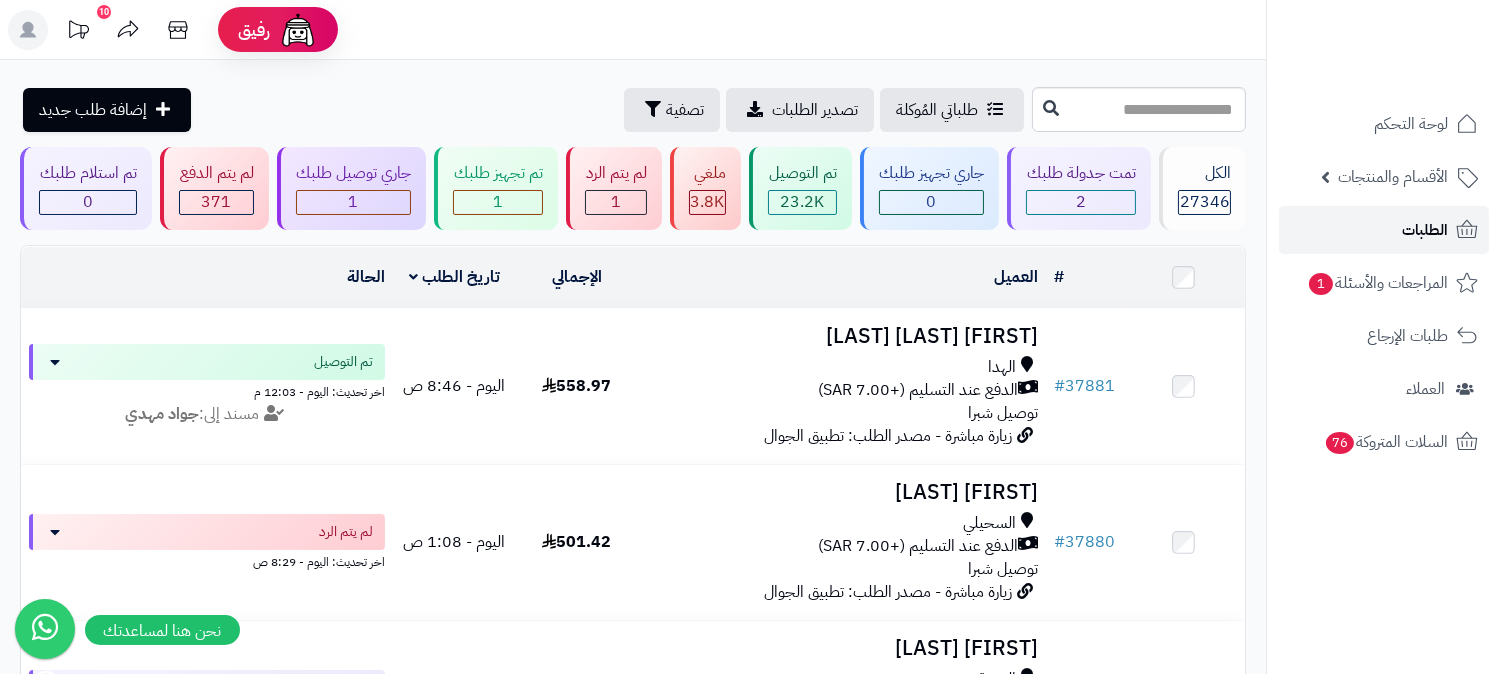 click on "الطلبات" at bounding box center (1425, 230) 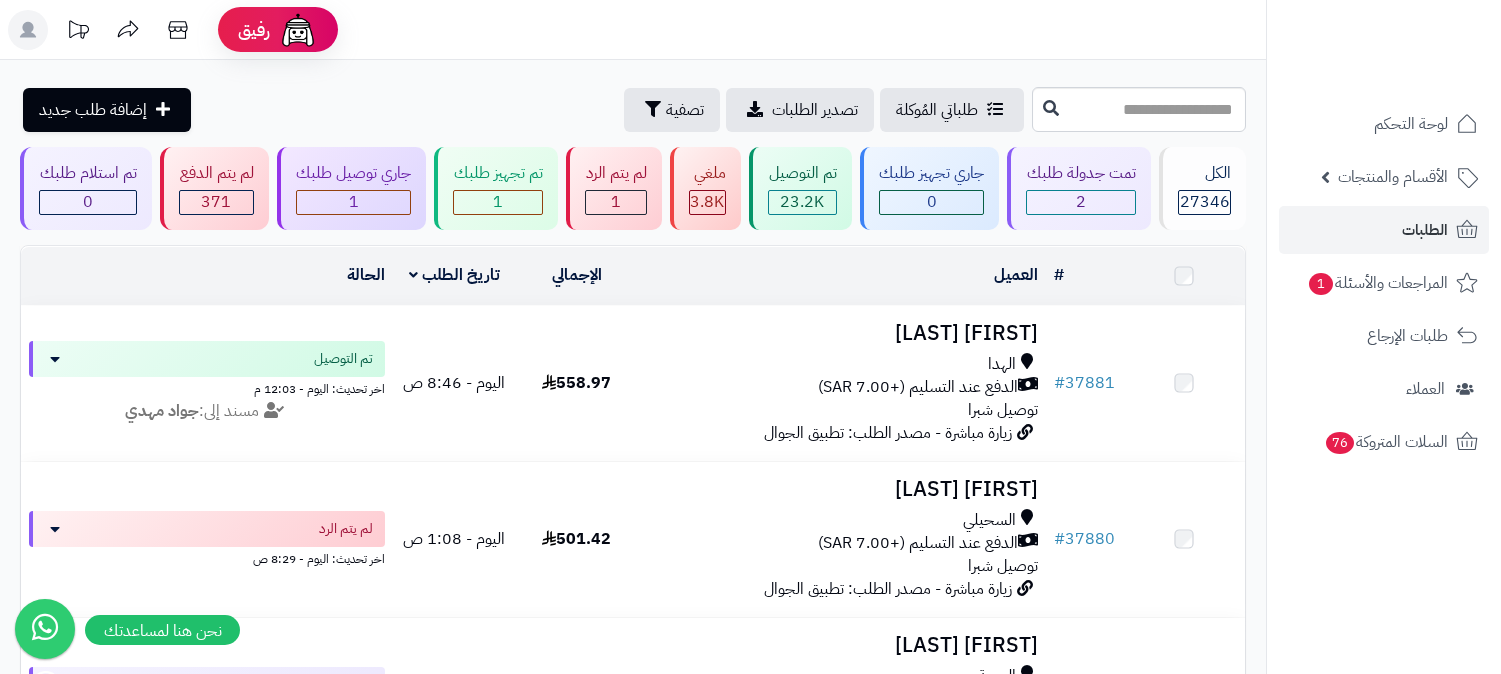scroll, scrollTop: 0, scrollLeft: 0, axis: both 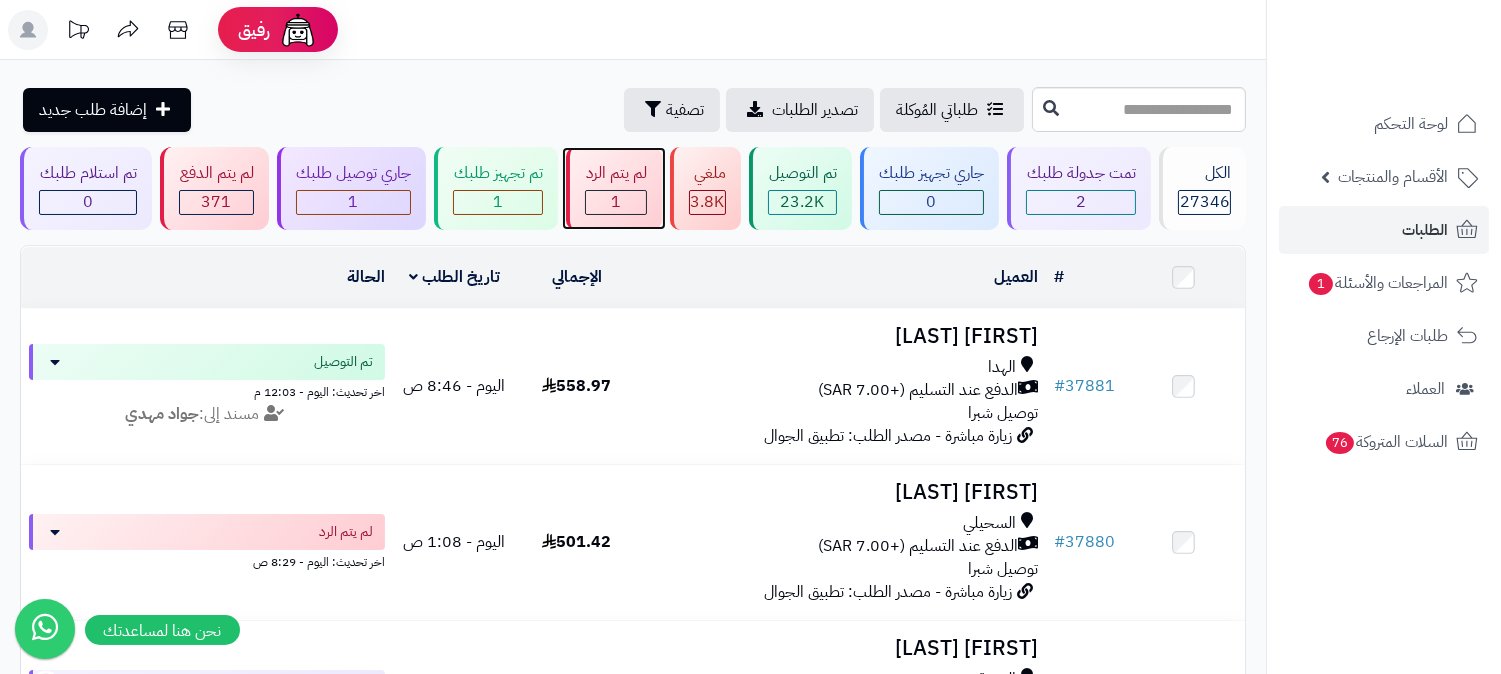 click on "1" at bounding box center [616, 202] 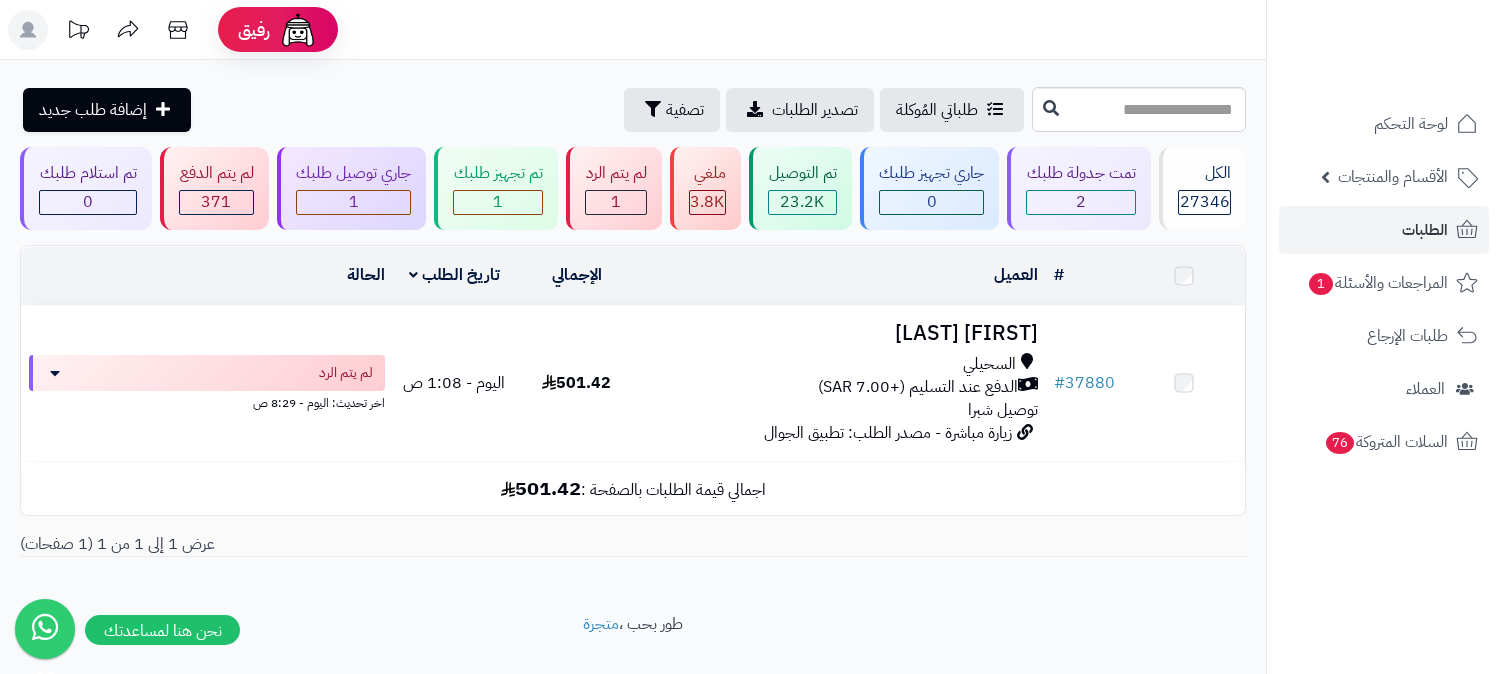 scroll, scrollTop: 0, scrollLeft: 0, axis: both 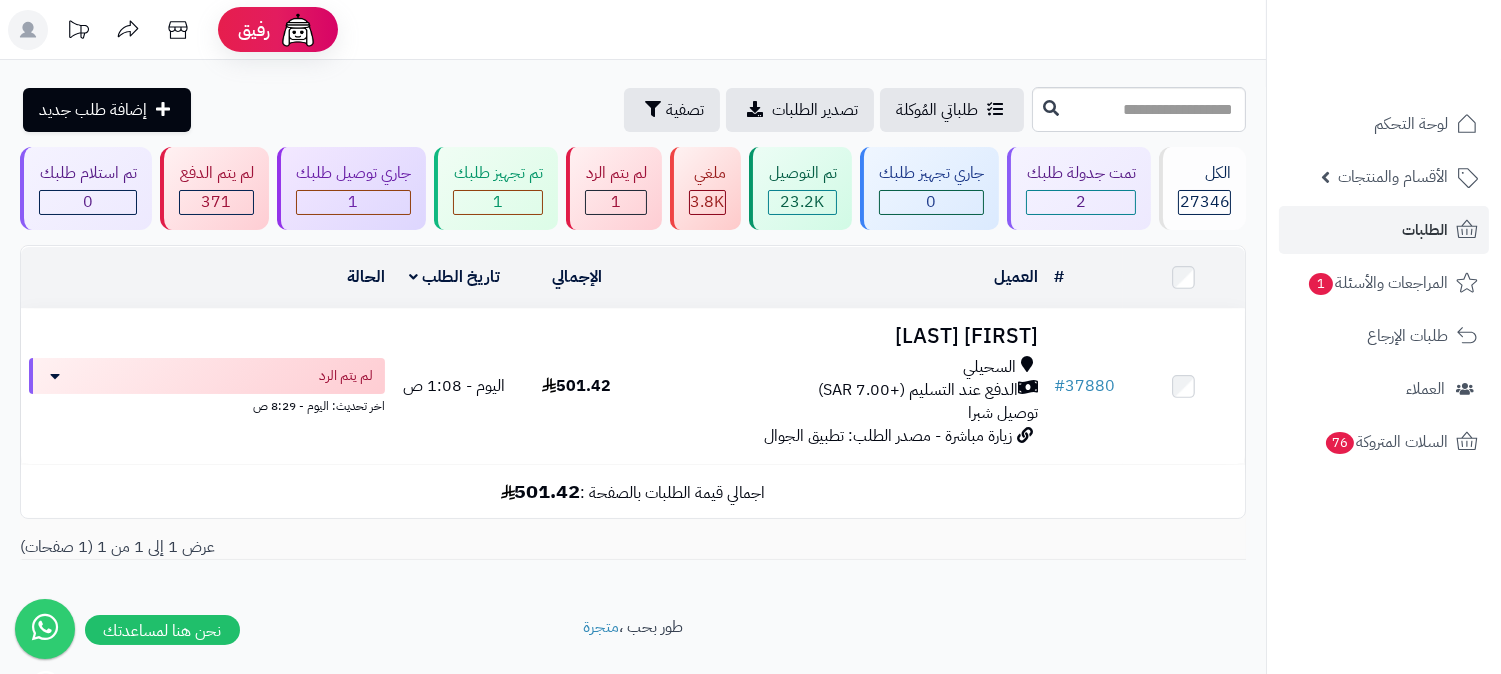 click on "السحيلي" at bounding box center (989, 367) 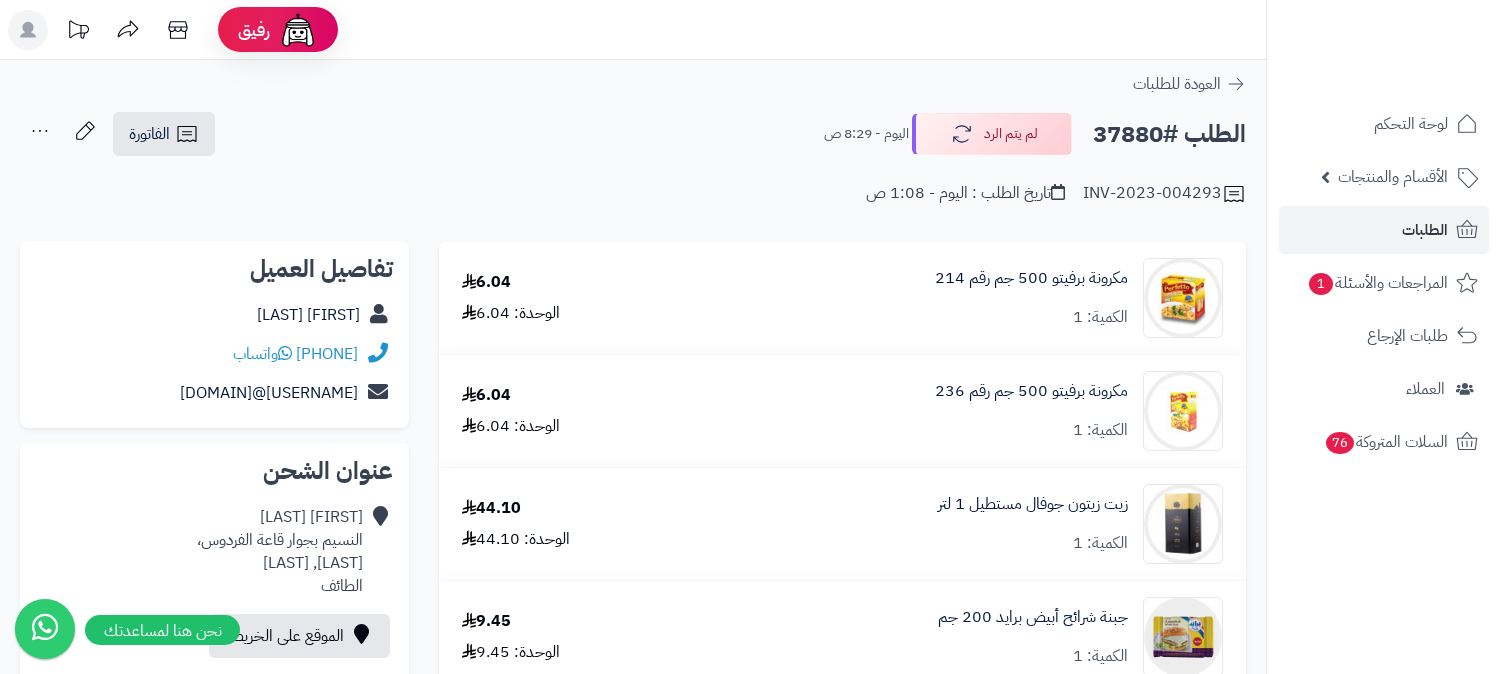 scroll, scrollTop: 0, scrollLeft: 0, axis: both 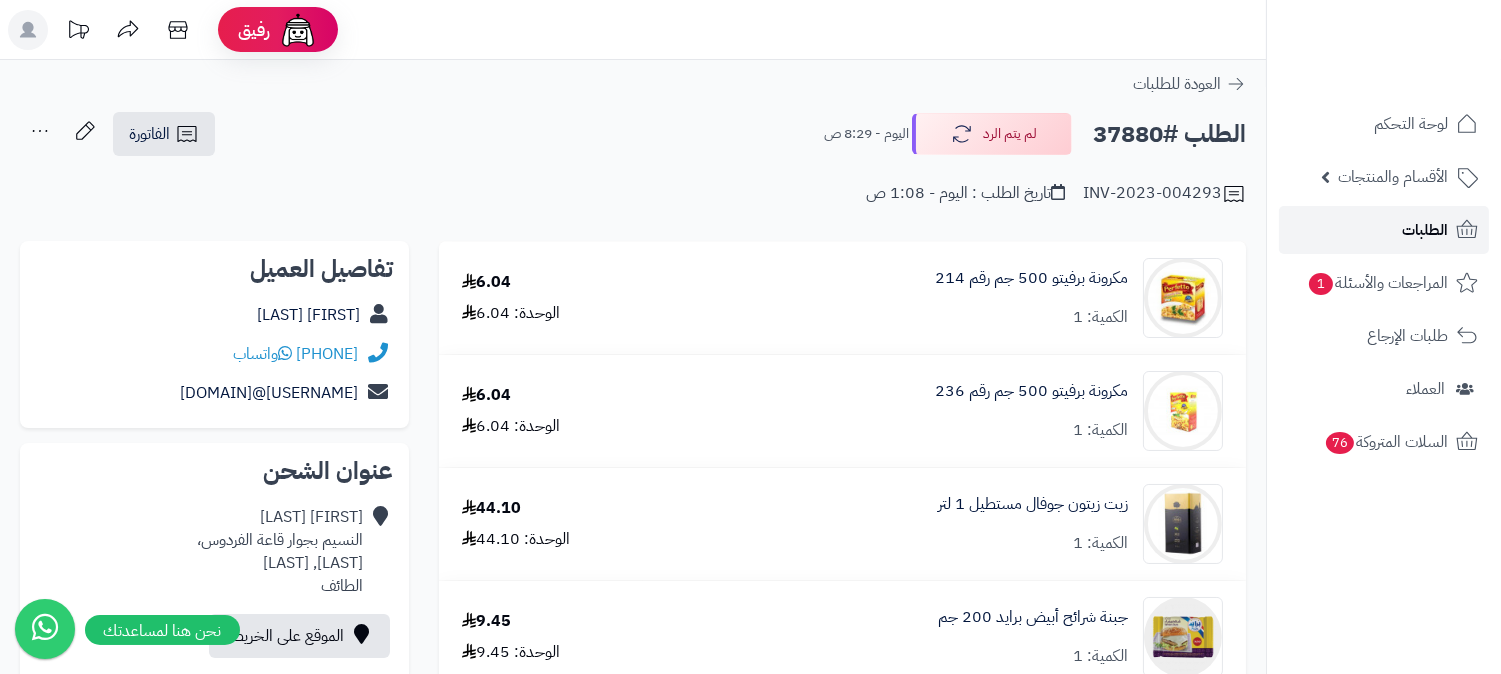 click on "الطلبات" at bounding box center (1384, 230) 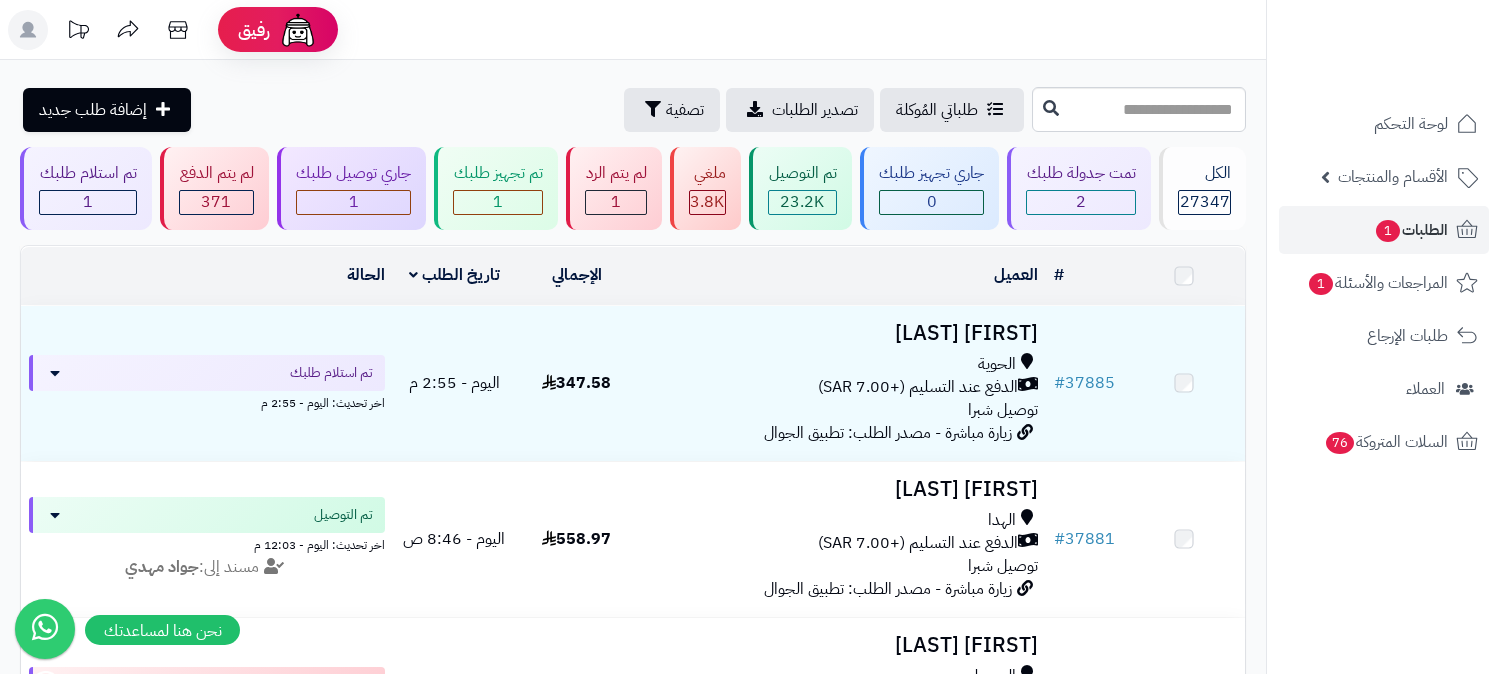 scroll, scrollTop: 0, scrollLeft: 0, axis: both 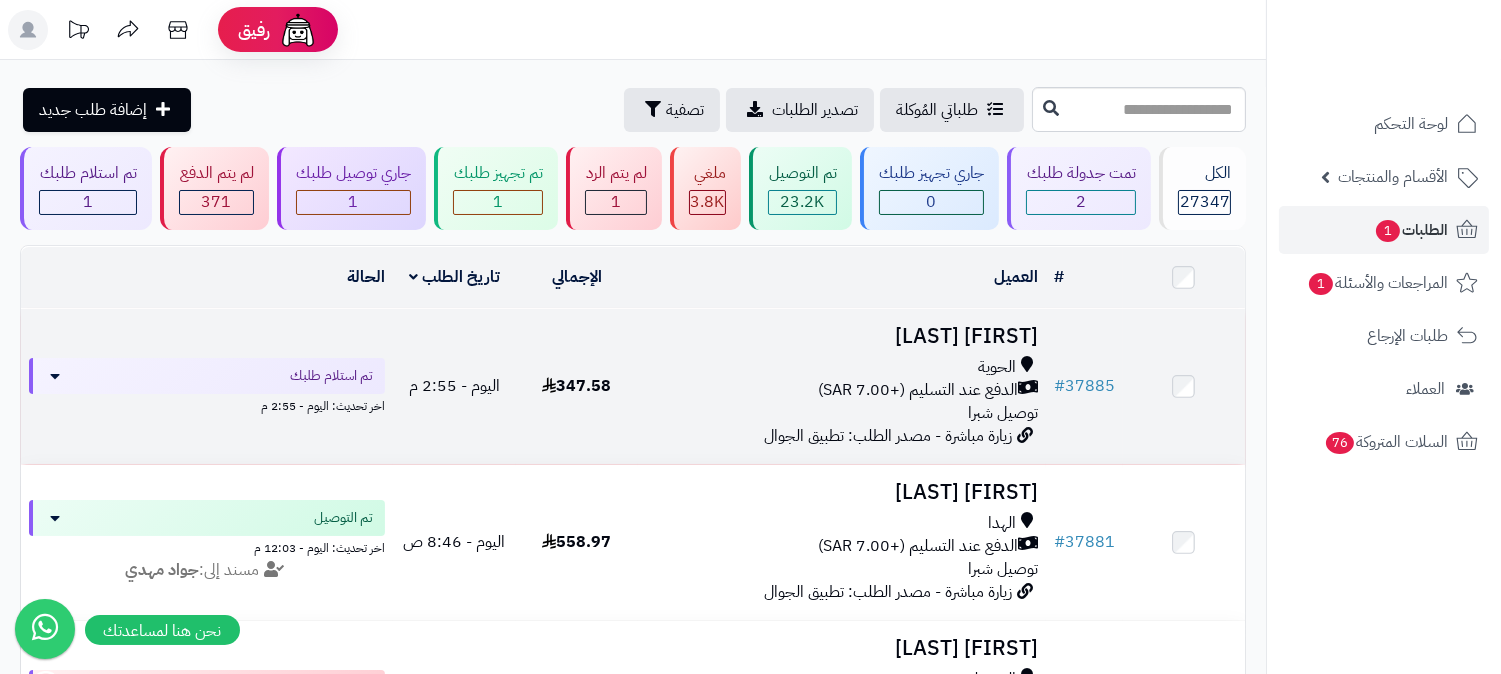 click on "الدفع عند التسليم (+7.00 SAR)" at bounding box center (918, 390) 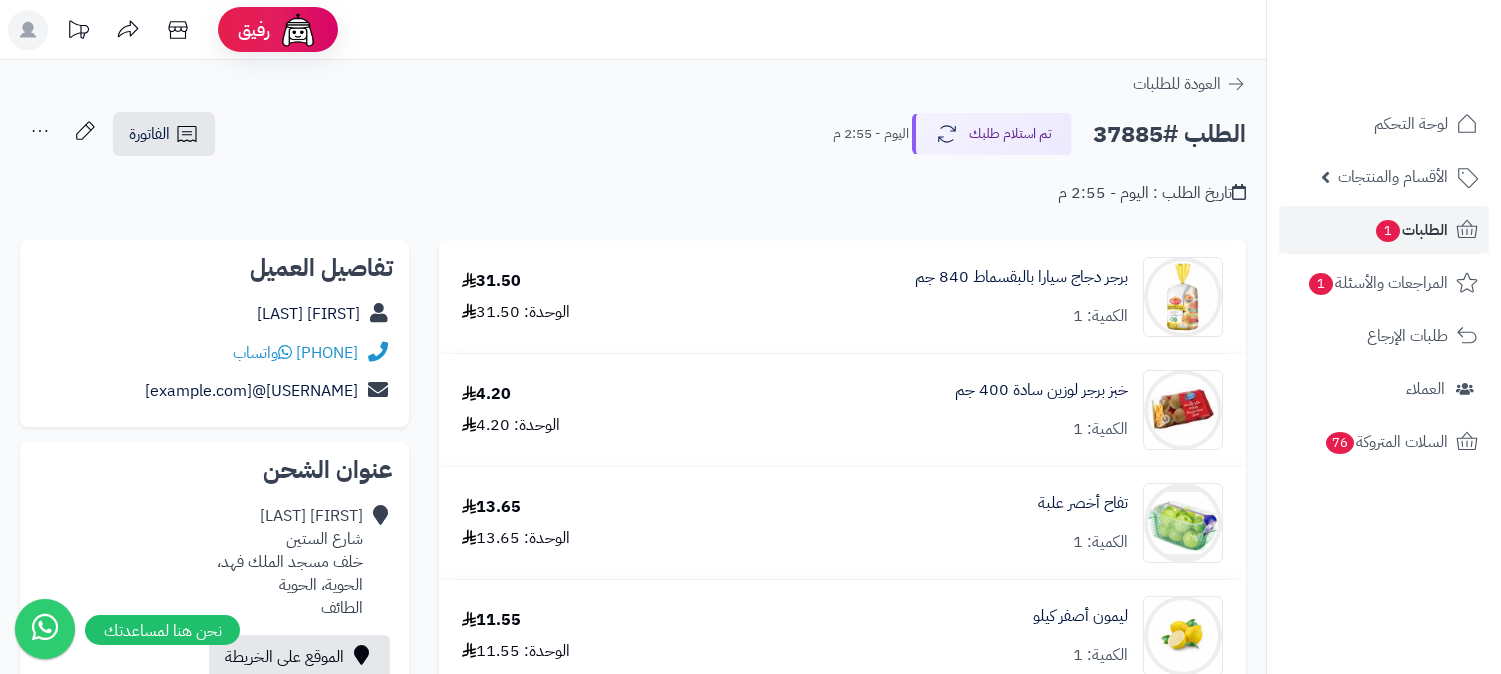 scroll, scrollTop: 0, scrollLeft: 0, axis: both 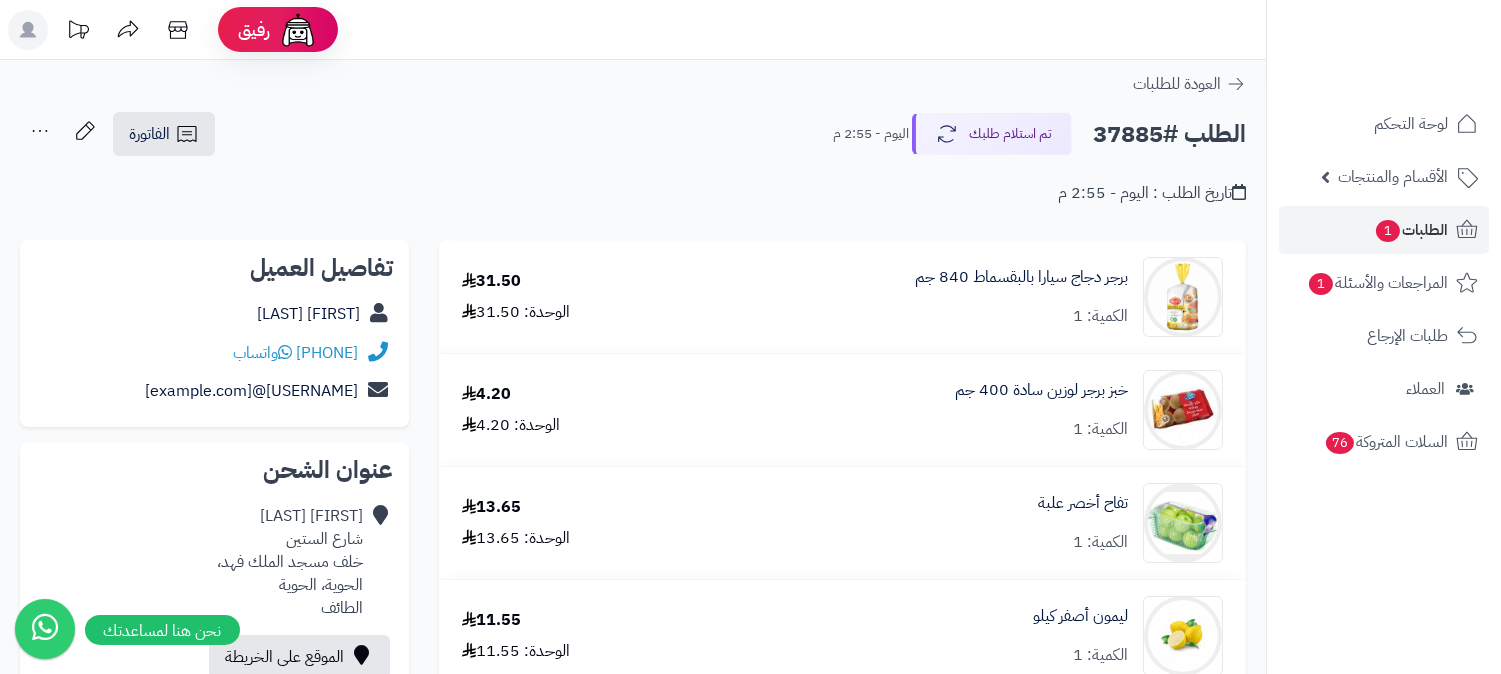 drag, startPoint x: 241, startPoint y: 350, endPoint x: 354, endPoint y: 348, distance: 113.0177 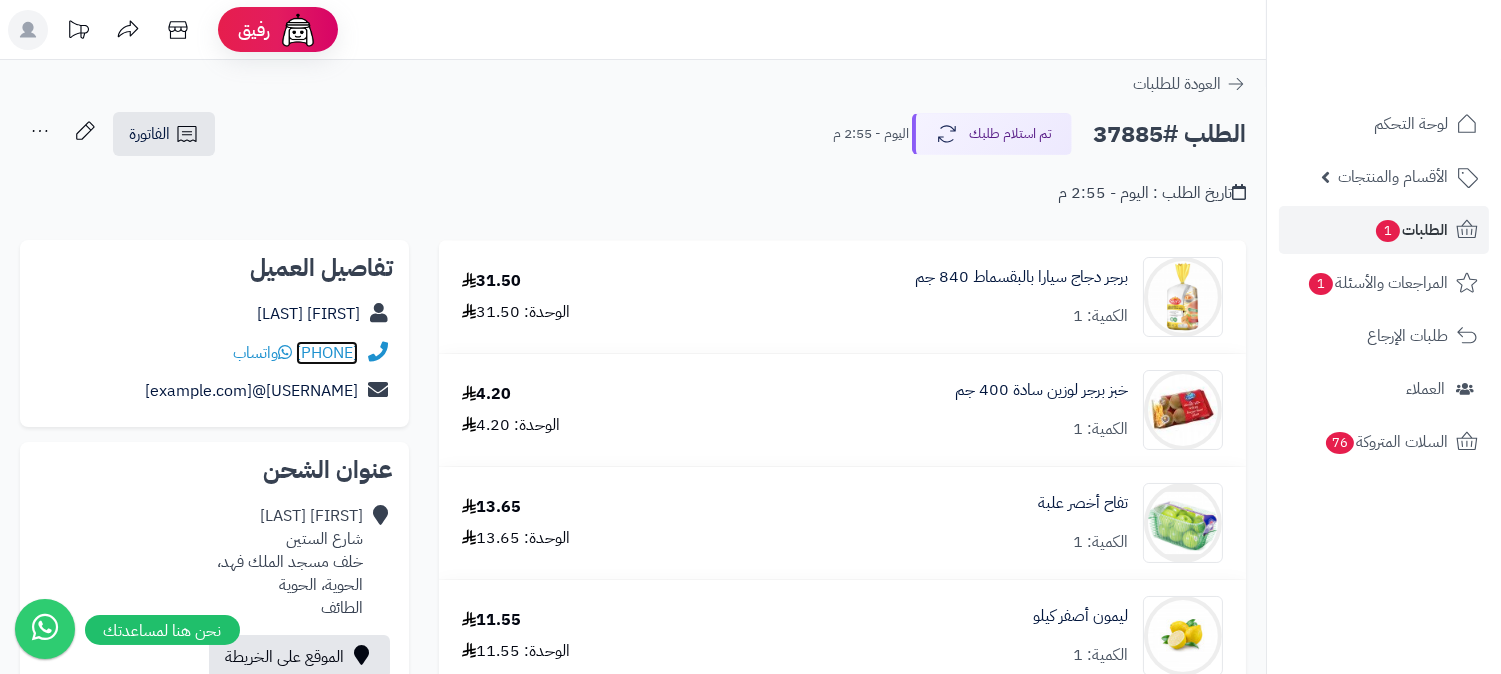 copy on "966537421388" 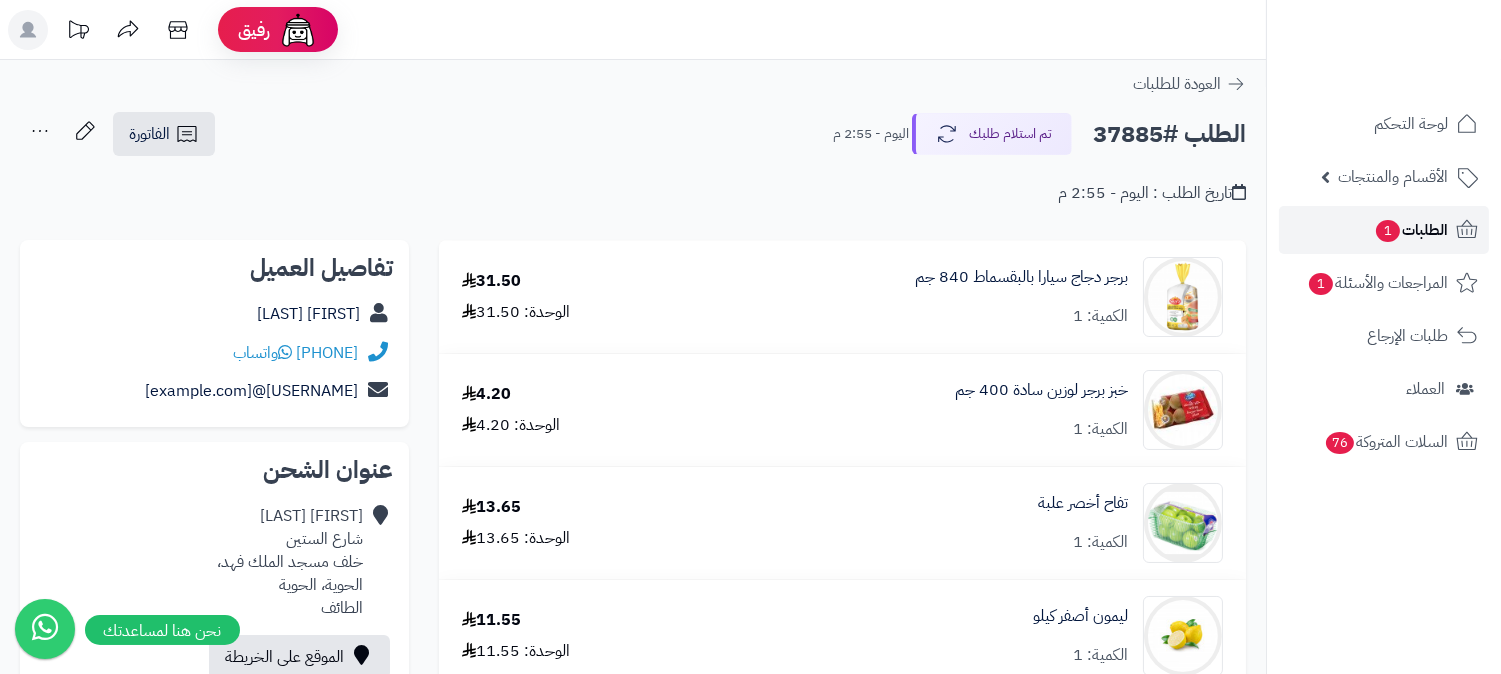 click on "الطلبات  1" at bounding box center (1384, 230) 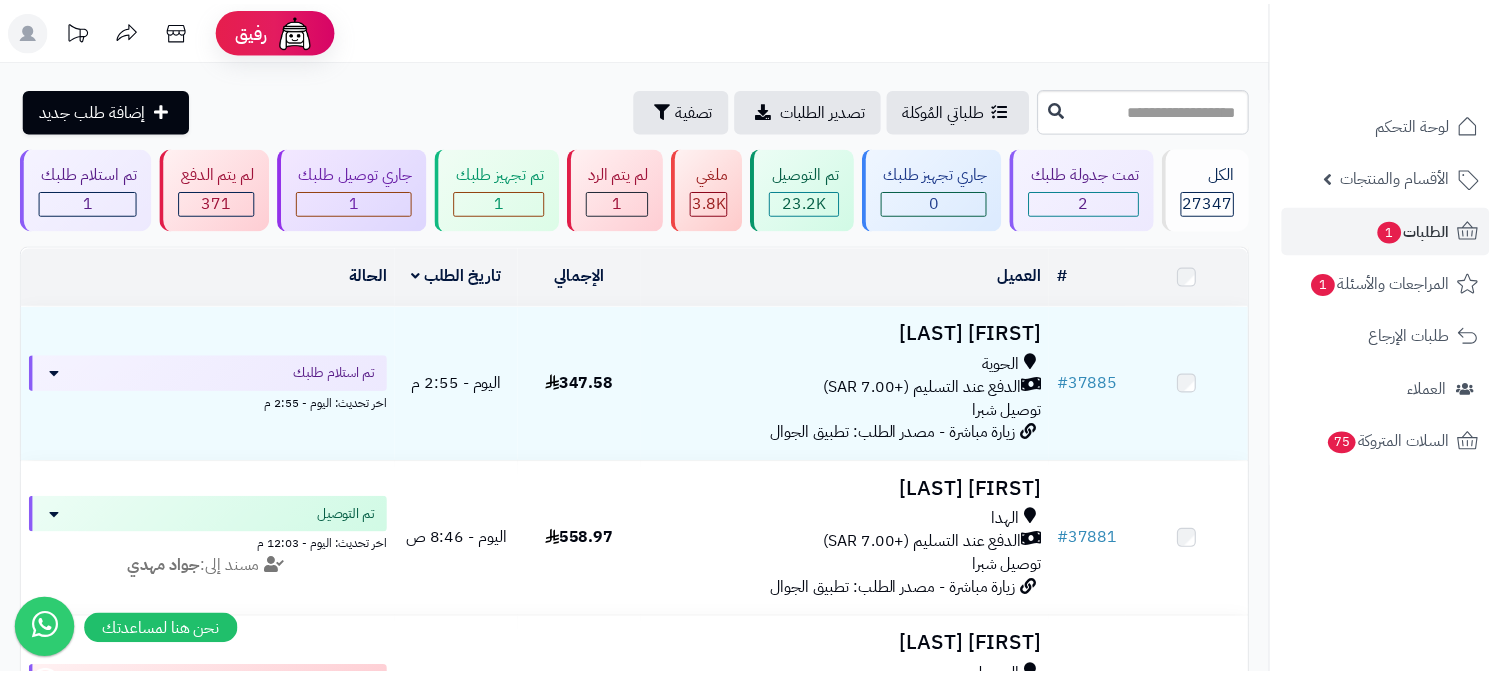 scroll, scrollTop: 0, scrollLeft: 0, axis: both 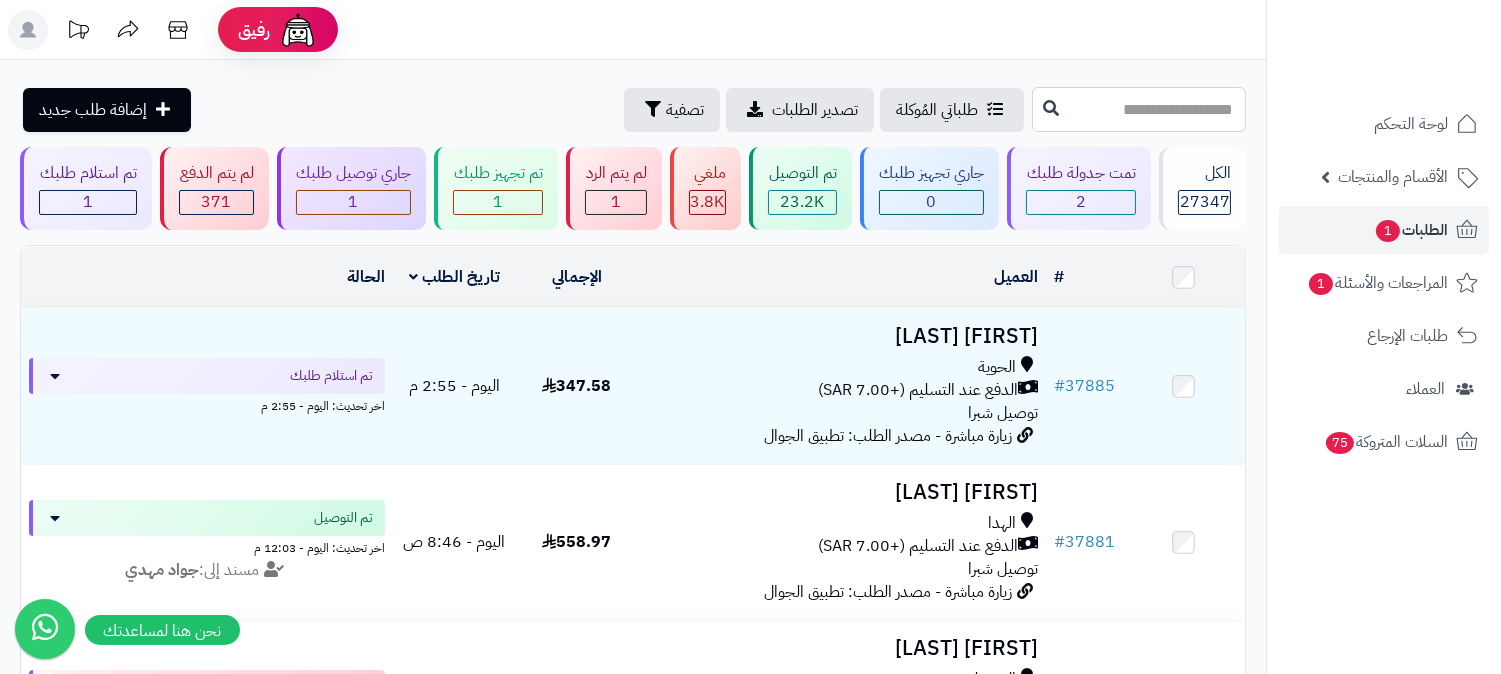 click at bounding box center (1139, 109) 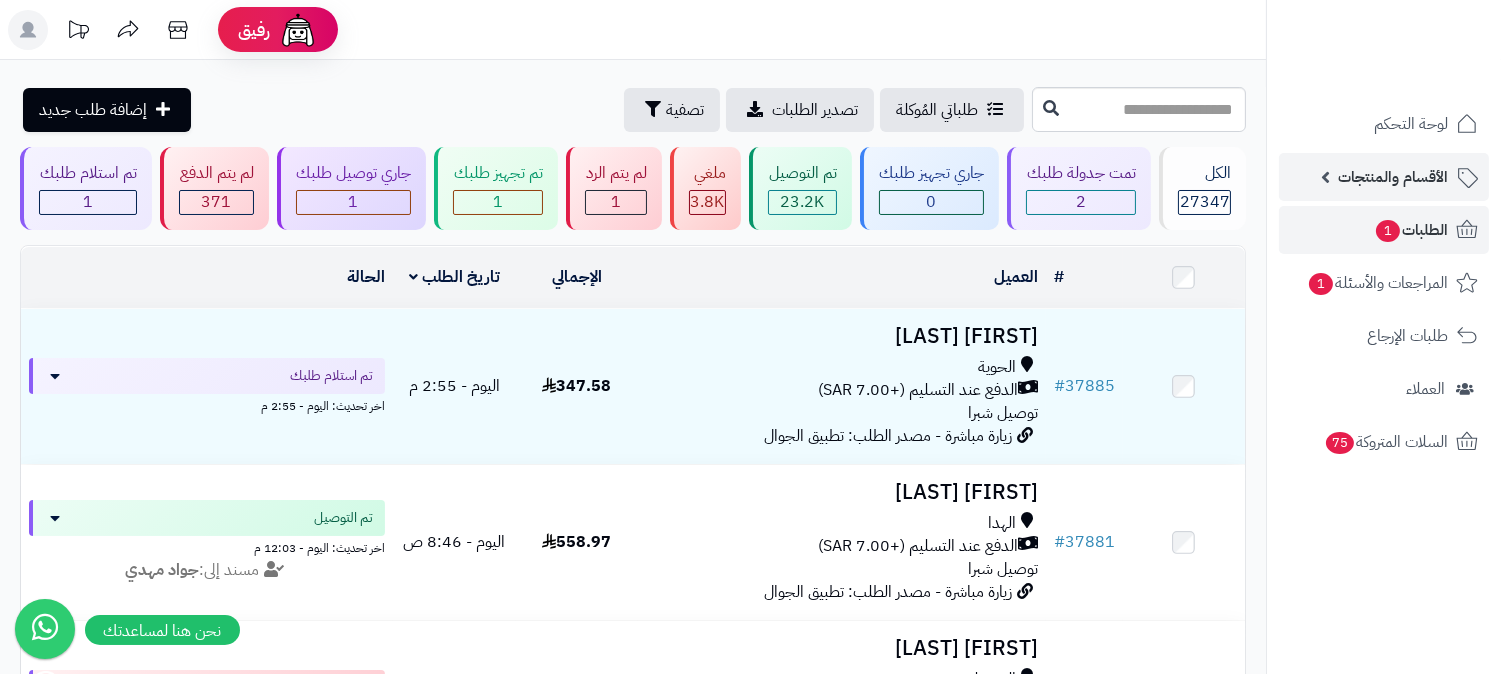 click on "الأقسام والمنتجات" at bounding box center (1393, 177) 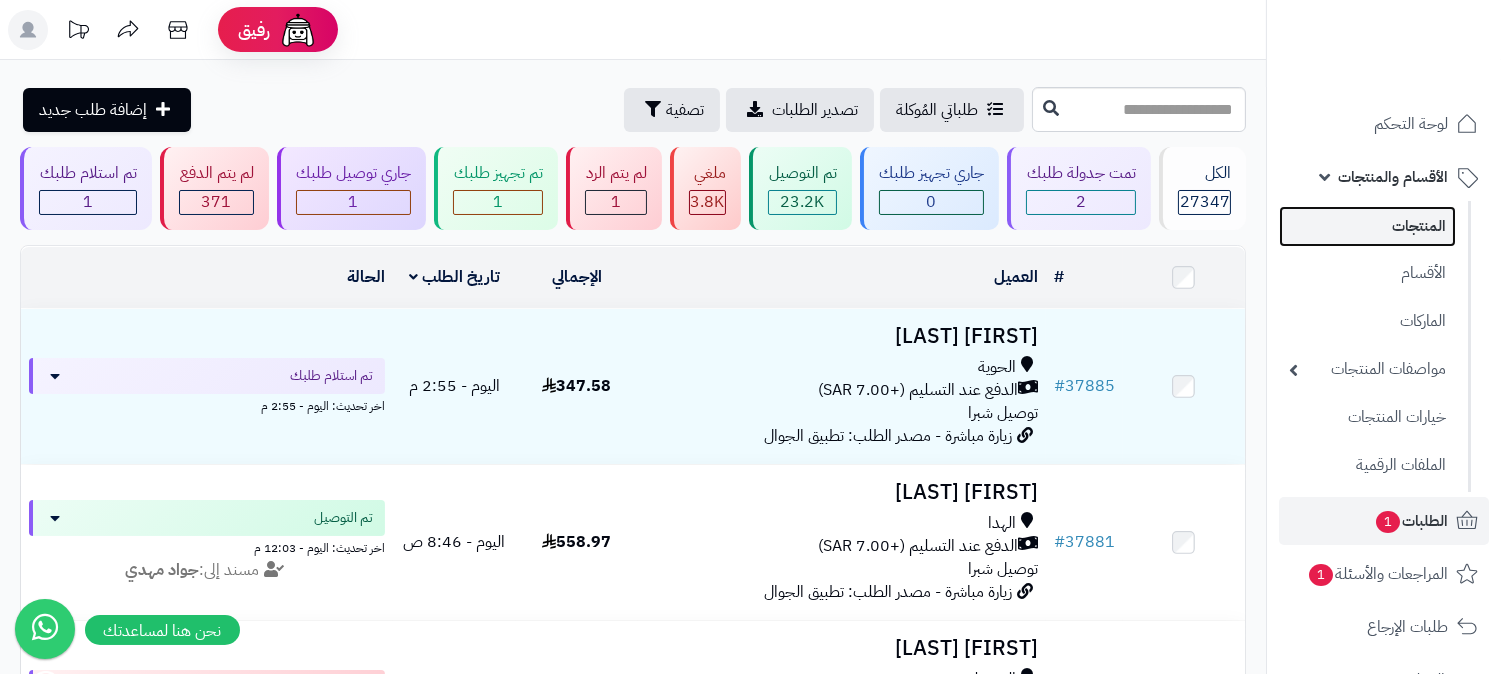 click on "المنتجات" at bounding box center (1367, 226) 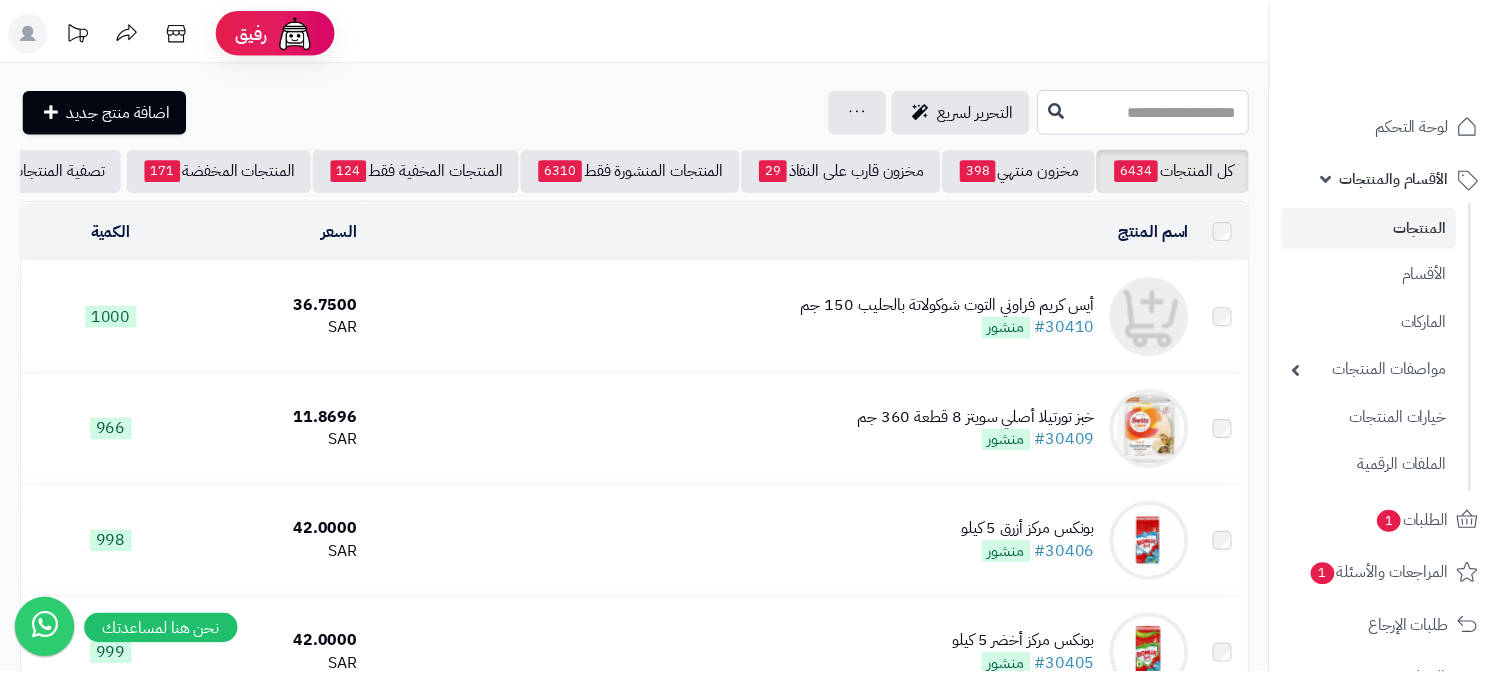 scroll, scrollTop: 0, scrollLeft: 0, axis: both 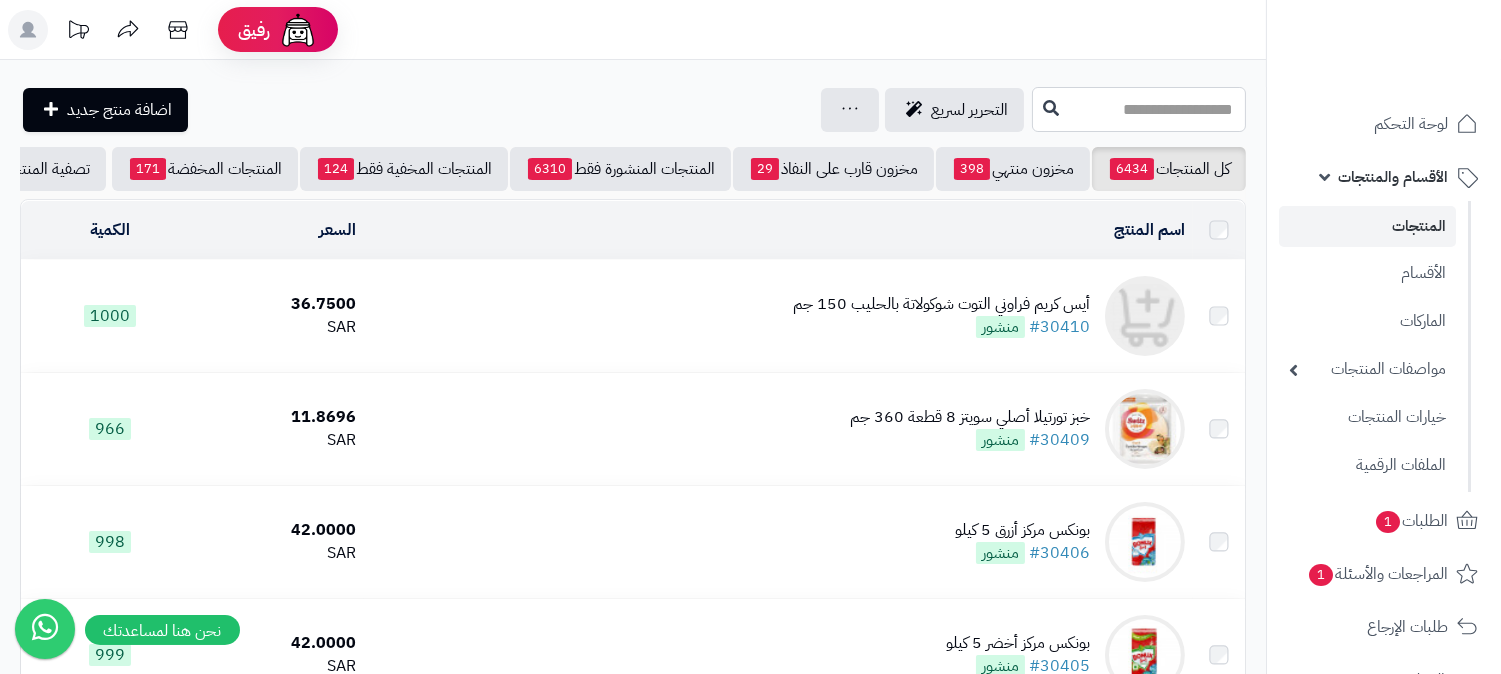 click at bounding box center (1139, 109) 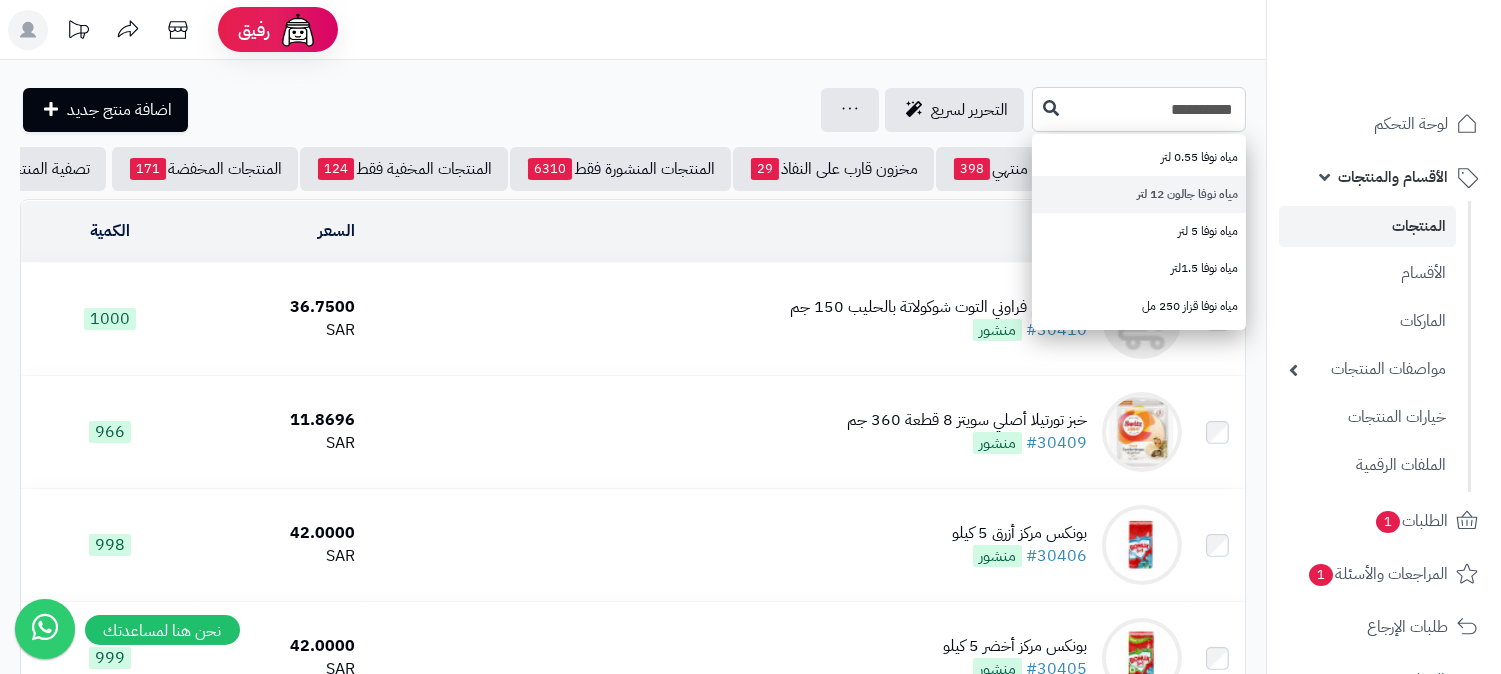 type on "*********" 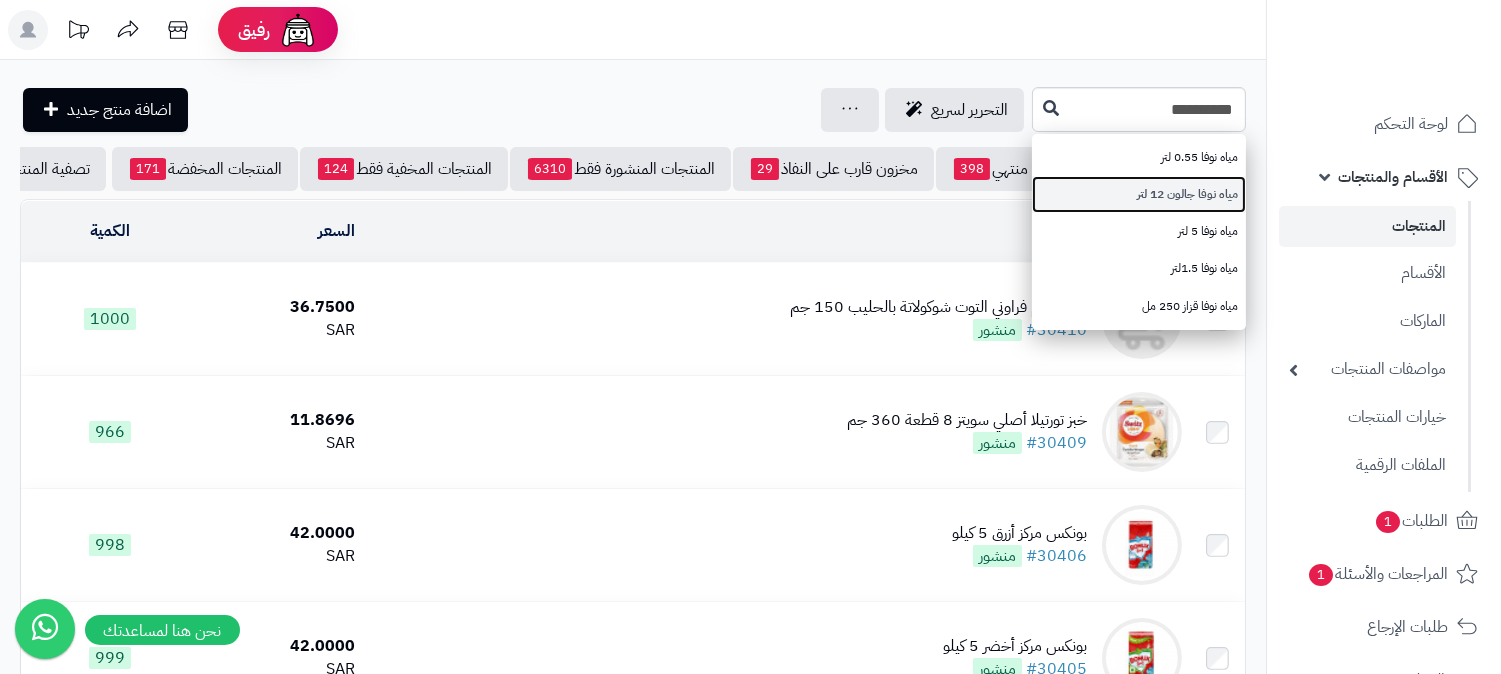 click on "مياه نوفا جالون 12 لتر" at bounding box center (1139, 194) 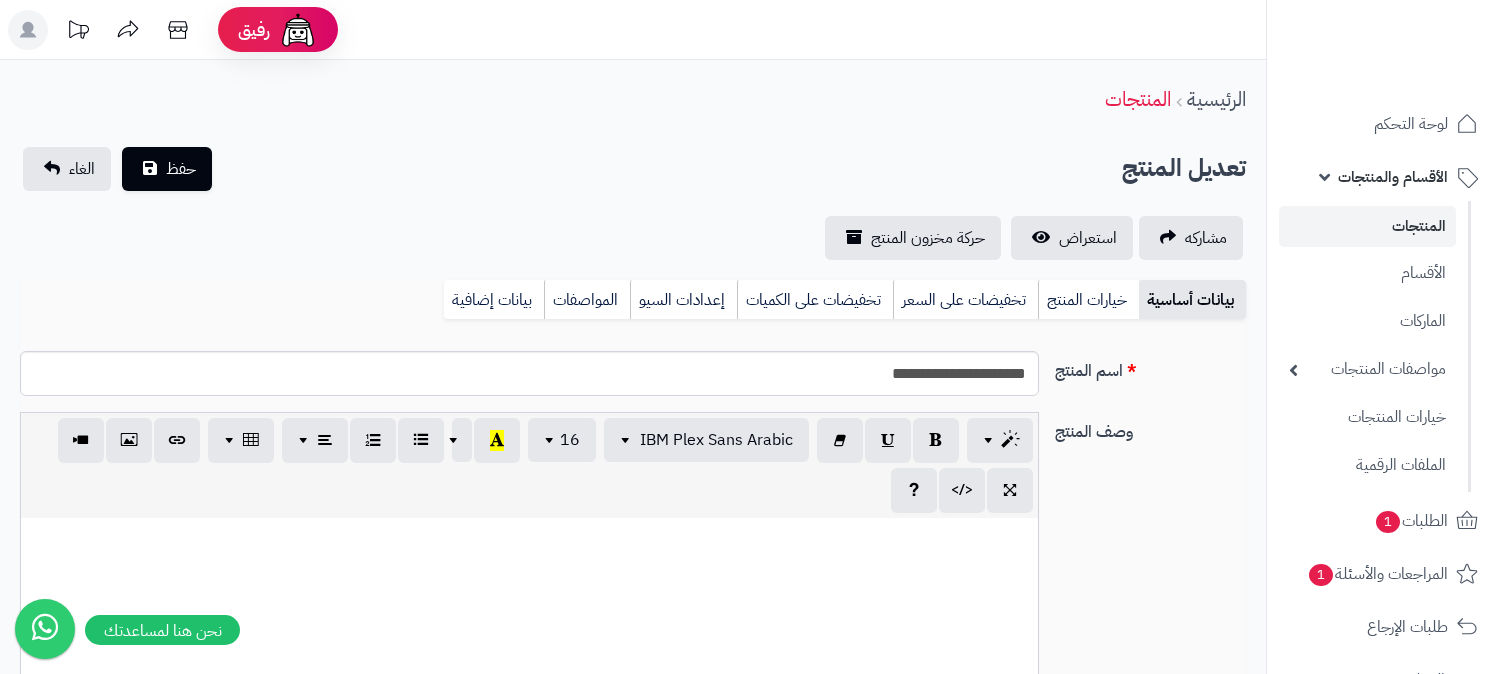 scroll, scrollTop: 666, scrollLeft: 0, axis: vertical 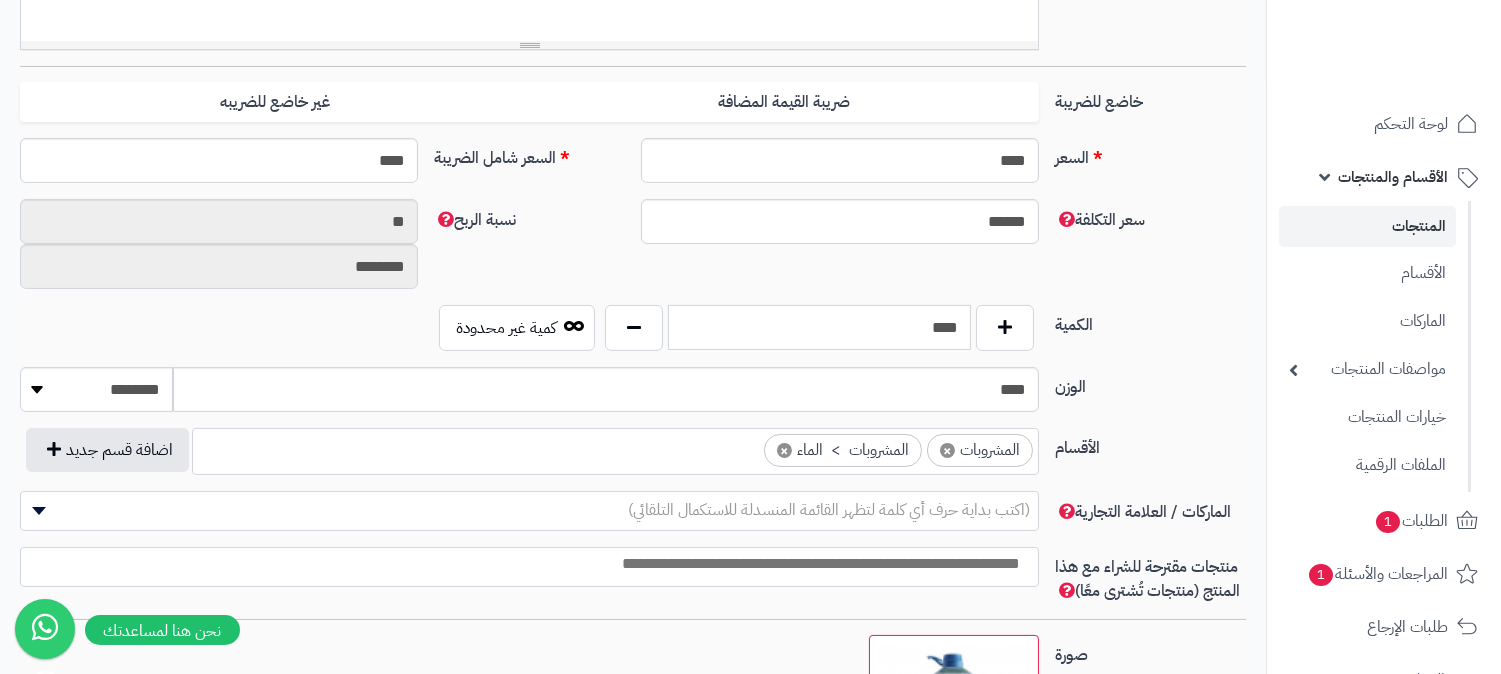 click on "****" at bounding box center [819, 327] 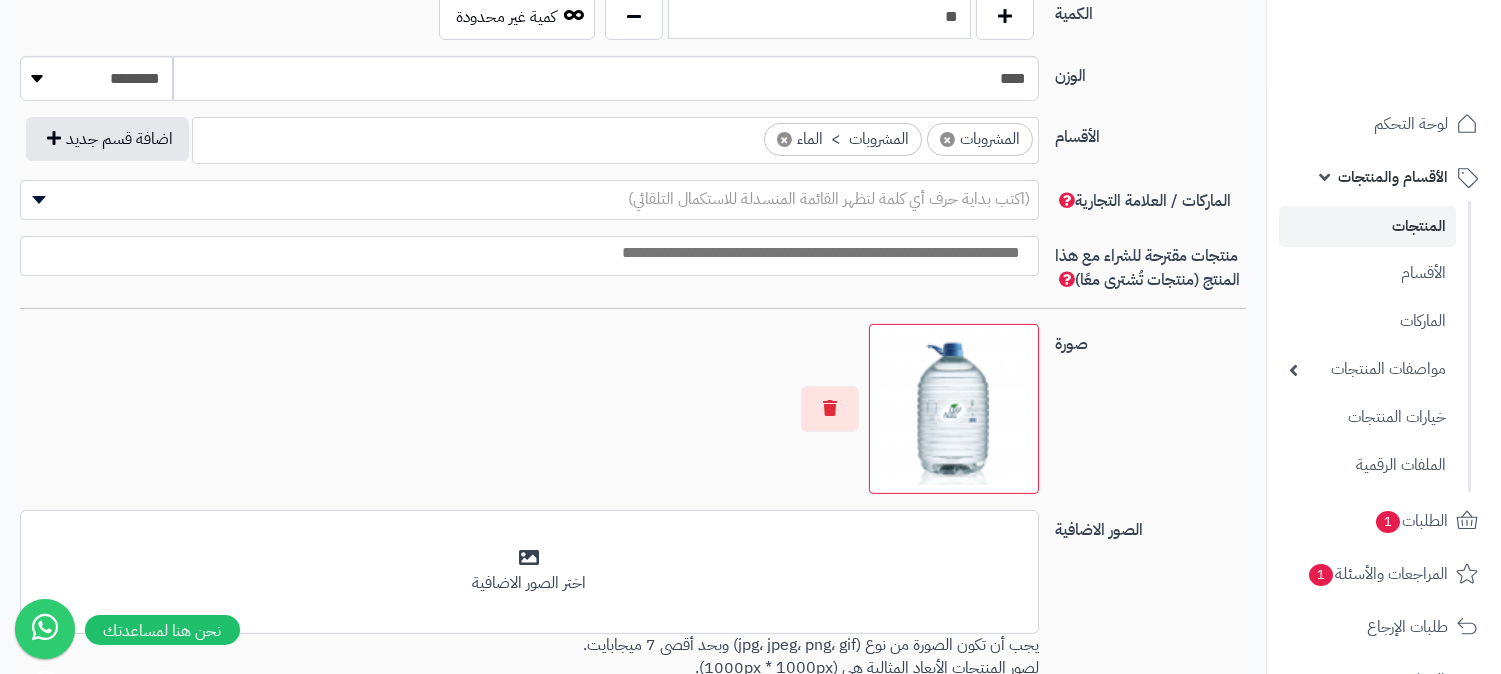 scroll, scrollTop: 1348, scrollLeft: 0, axis: vertical 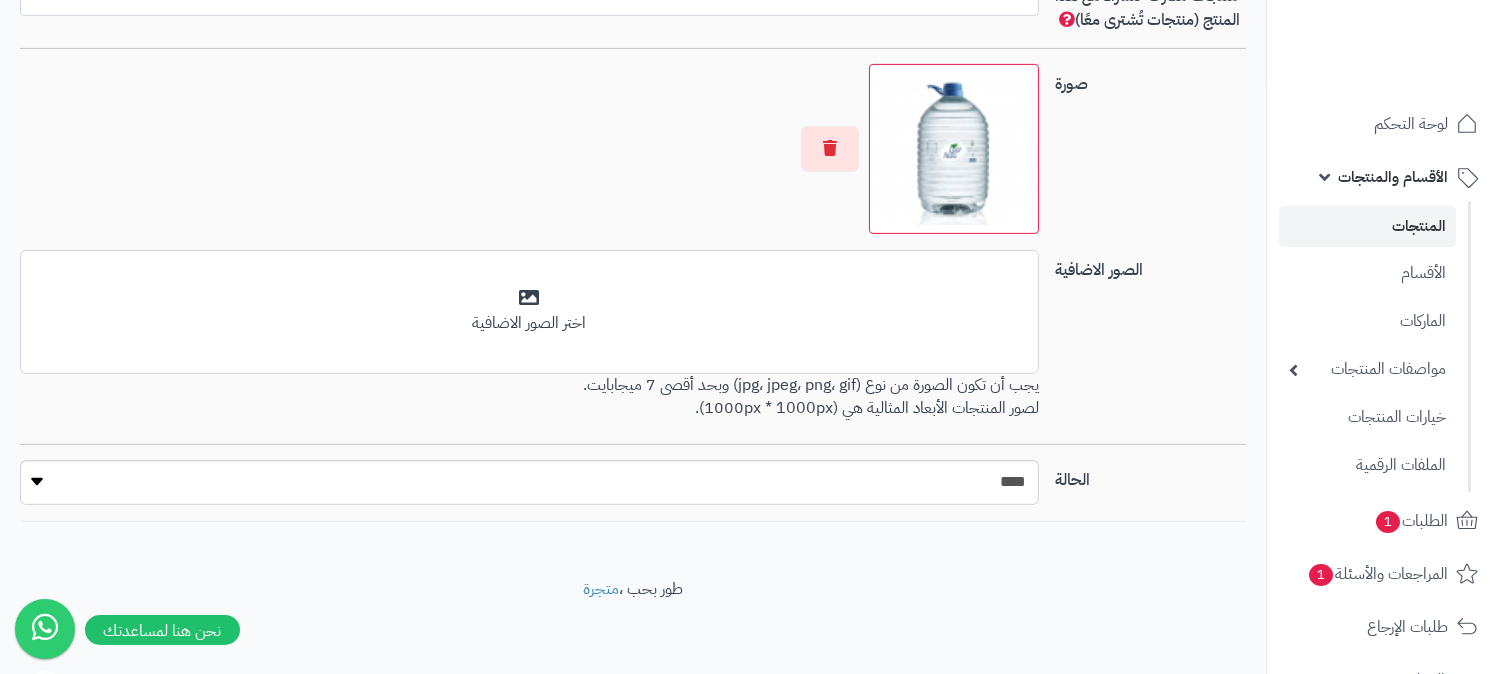 type on "**" 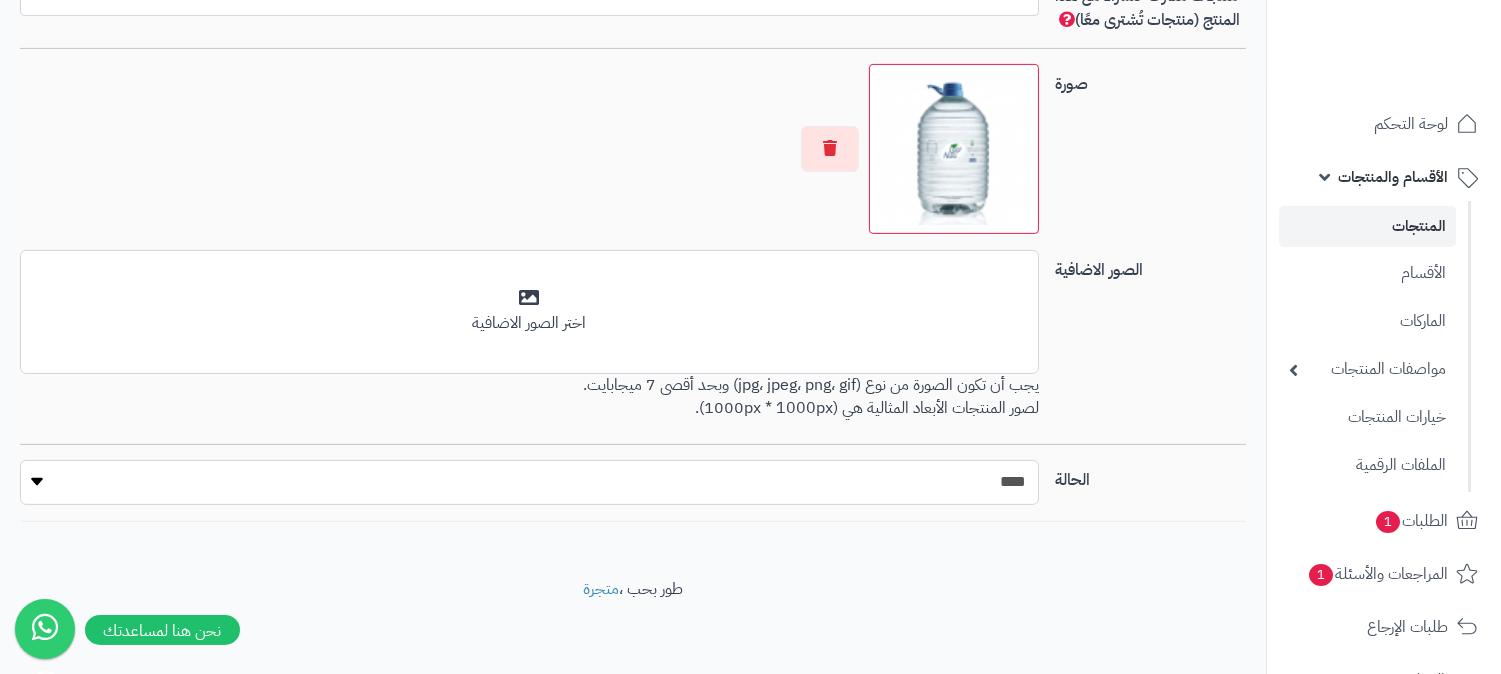click on "***** ****" at bounding box center [529, 482] 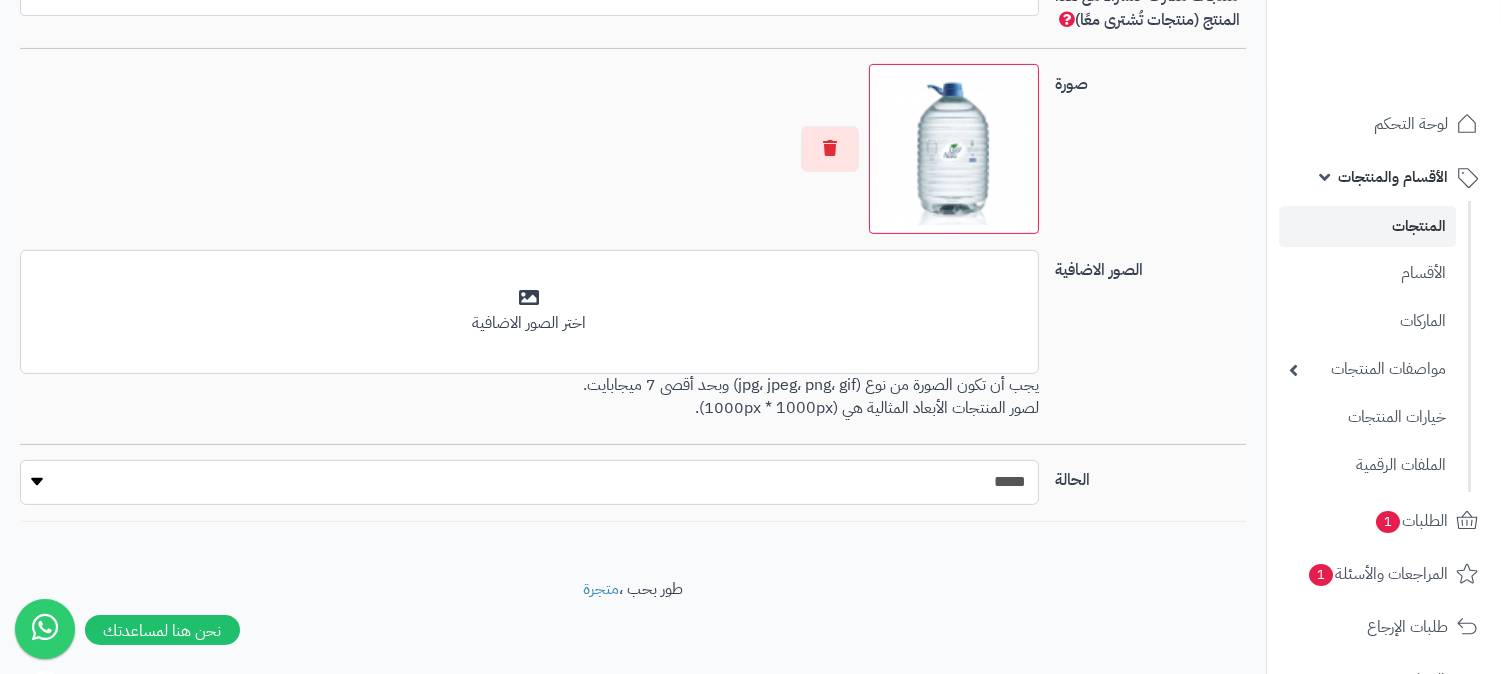 click on "***** ****" at bounding box center [529, 482] 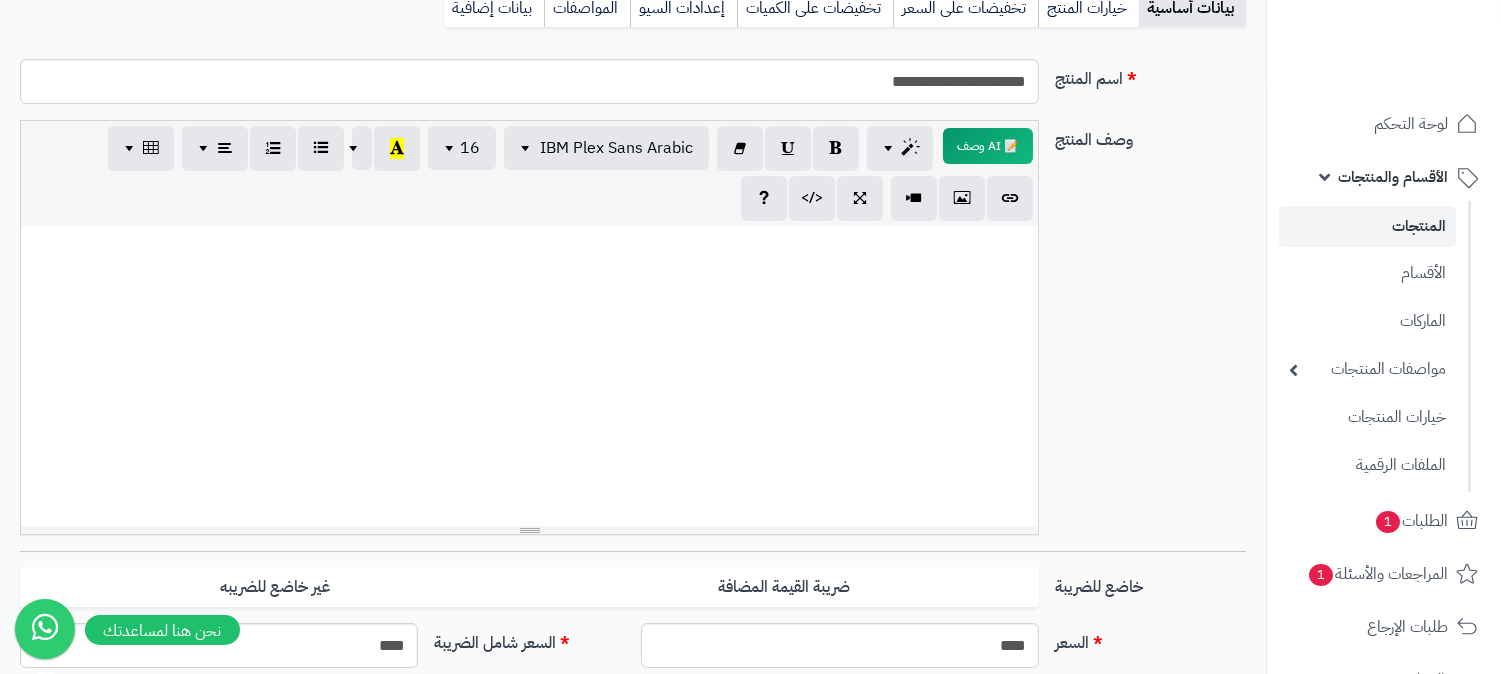 scroll, scrollTop: 0, scrollLeft: 0, axis: both 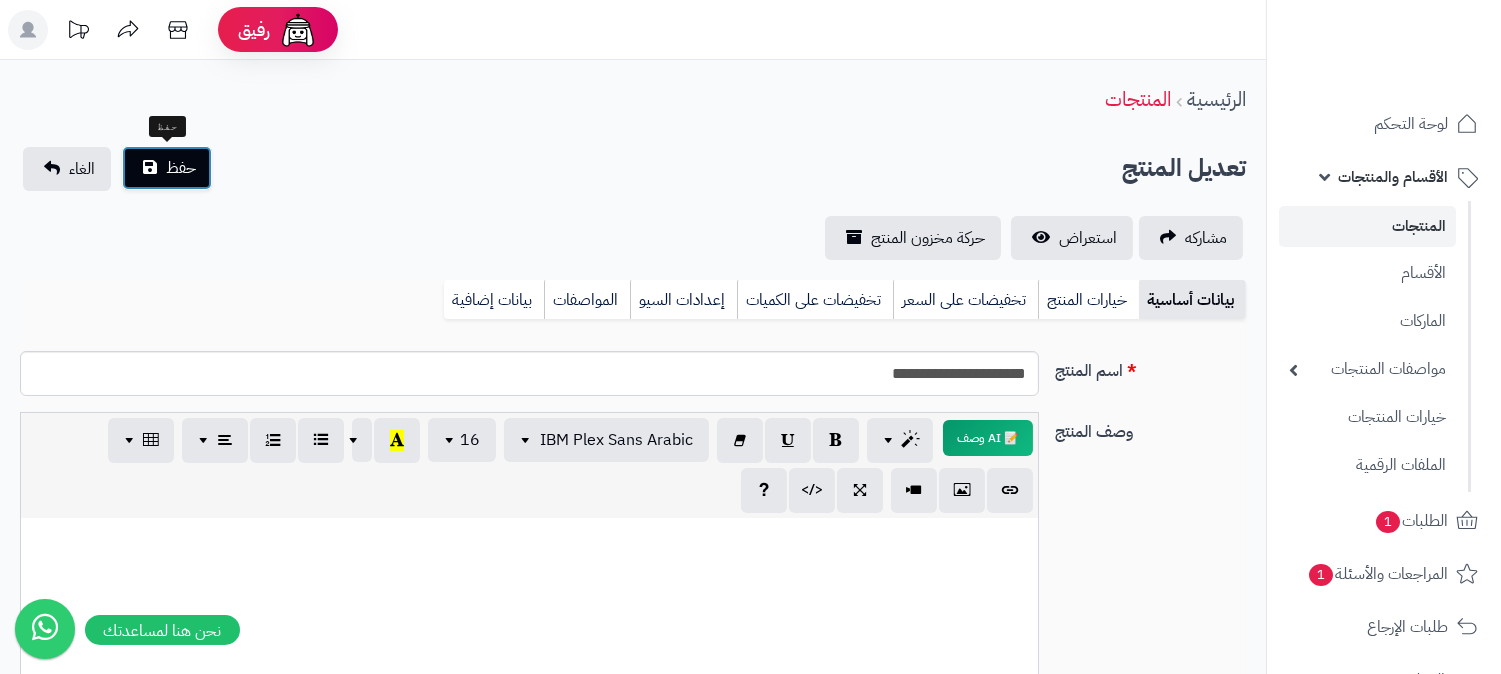 click on "حفظ" at bounding box center [181, 168] 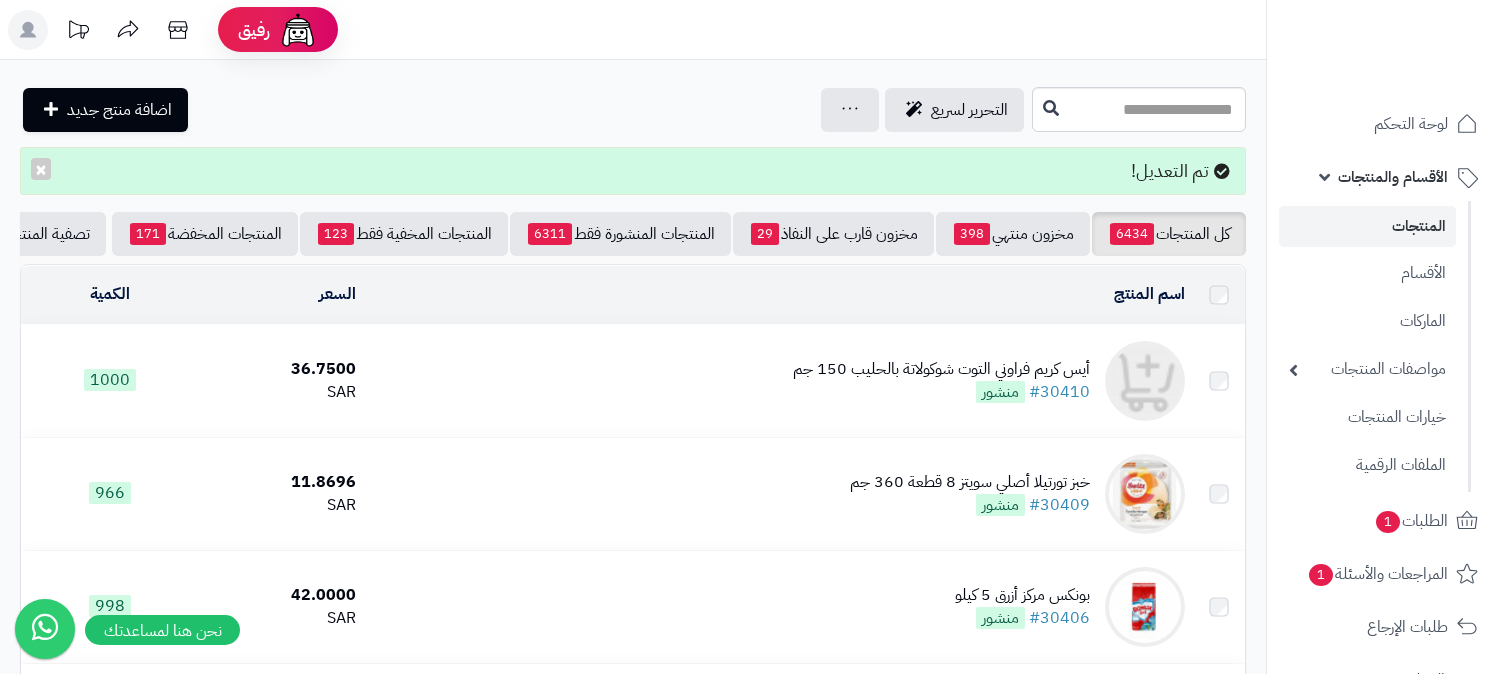 scroll, scrollTop: 0, scrollLeft: 0, axis: both 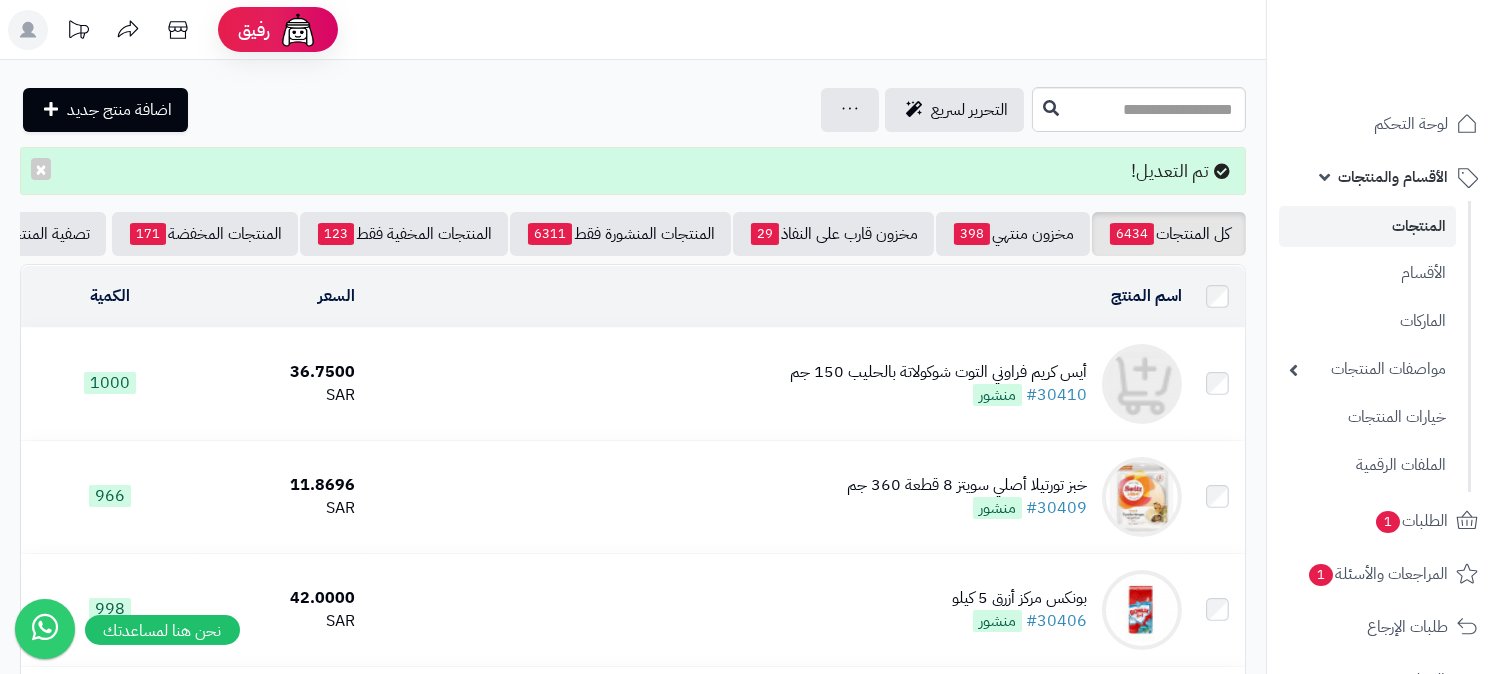 click on "المنتجات" at bounding box center [1367, 226] 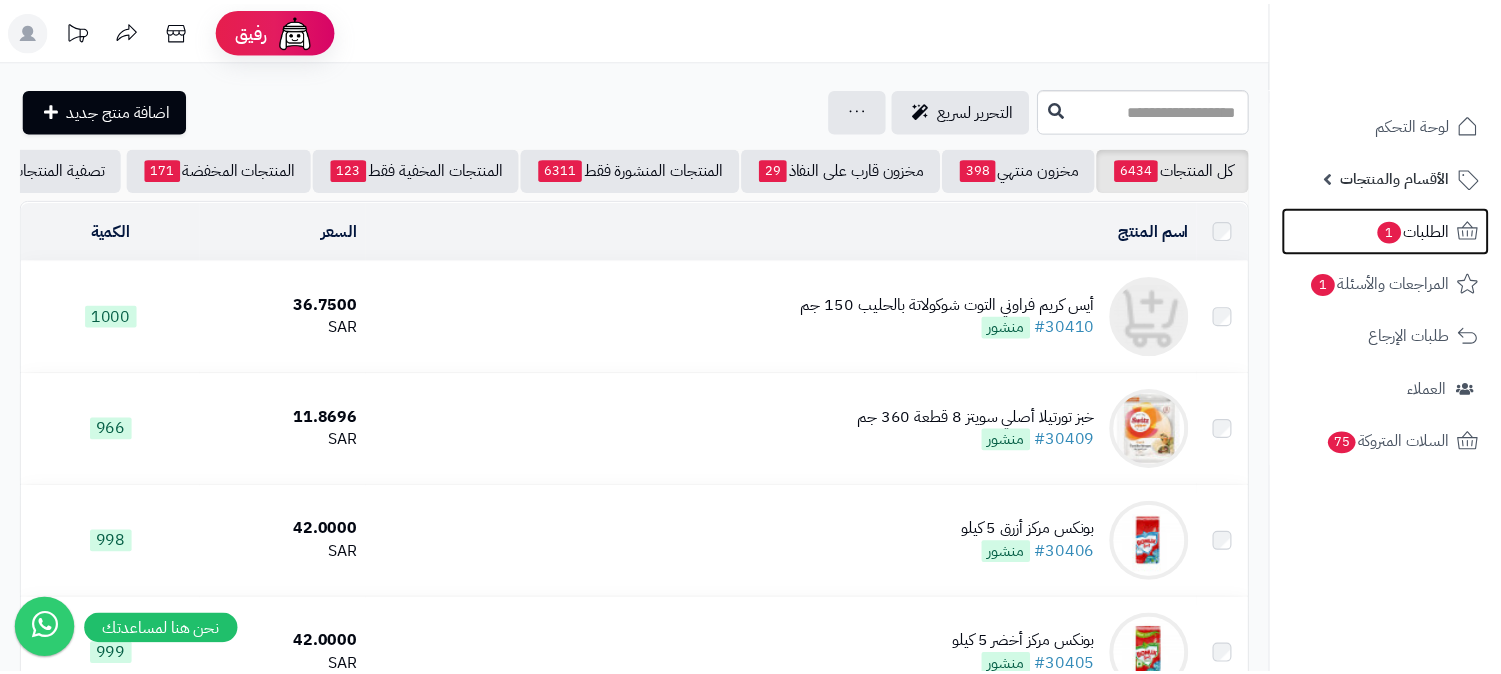 scroll, scrollTop: 0, scrollLeft: 0, axis: both 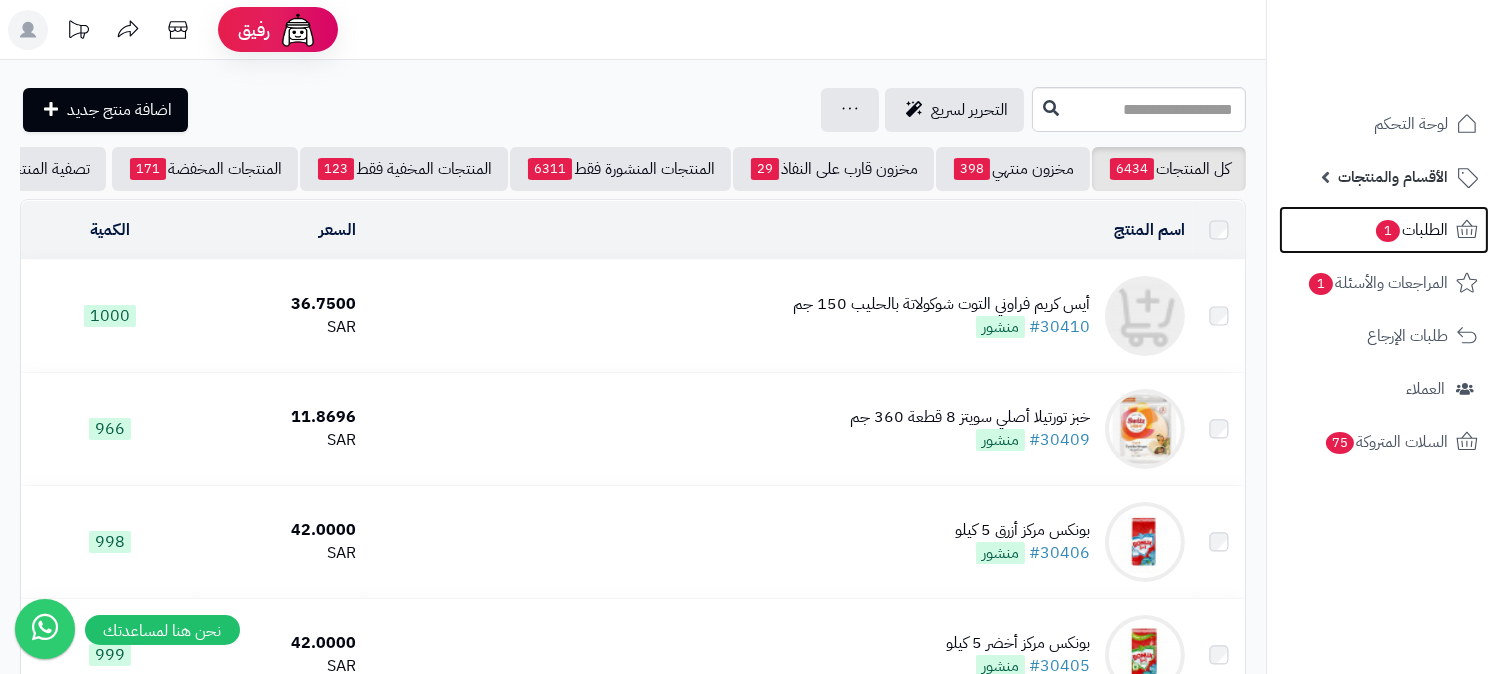 click on "الطلبات  1" at bounding box center [1384, 230] 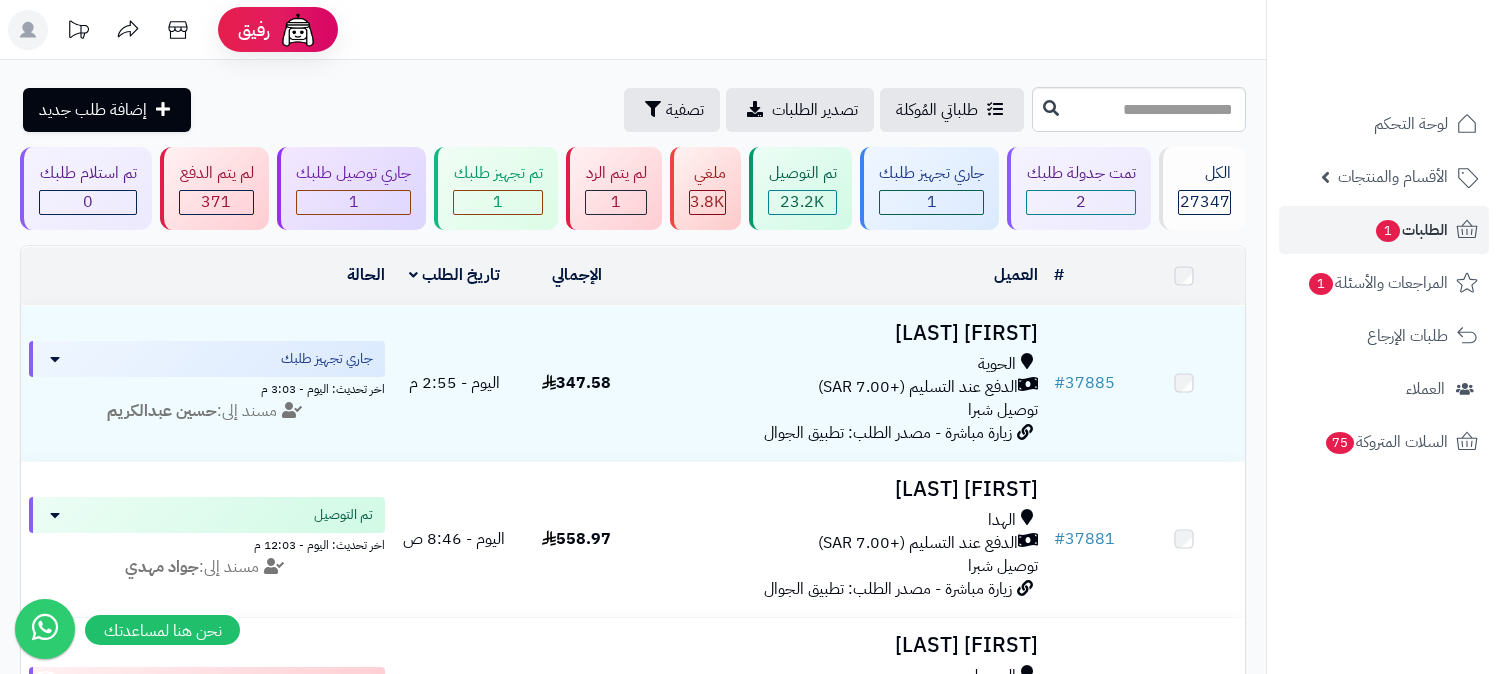 scroll, scrollTop: 0, scrollLeft: 0, axis: both 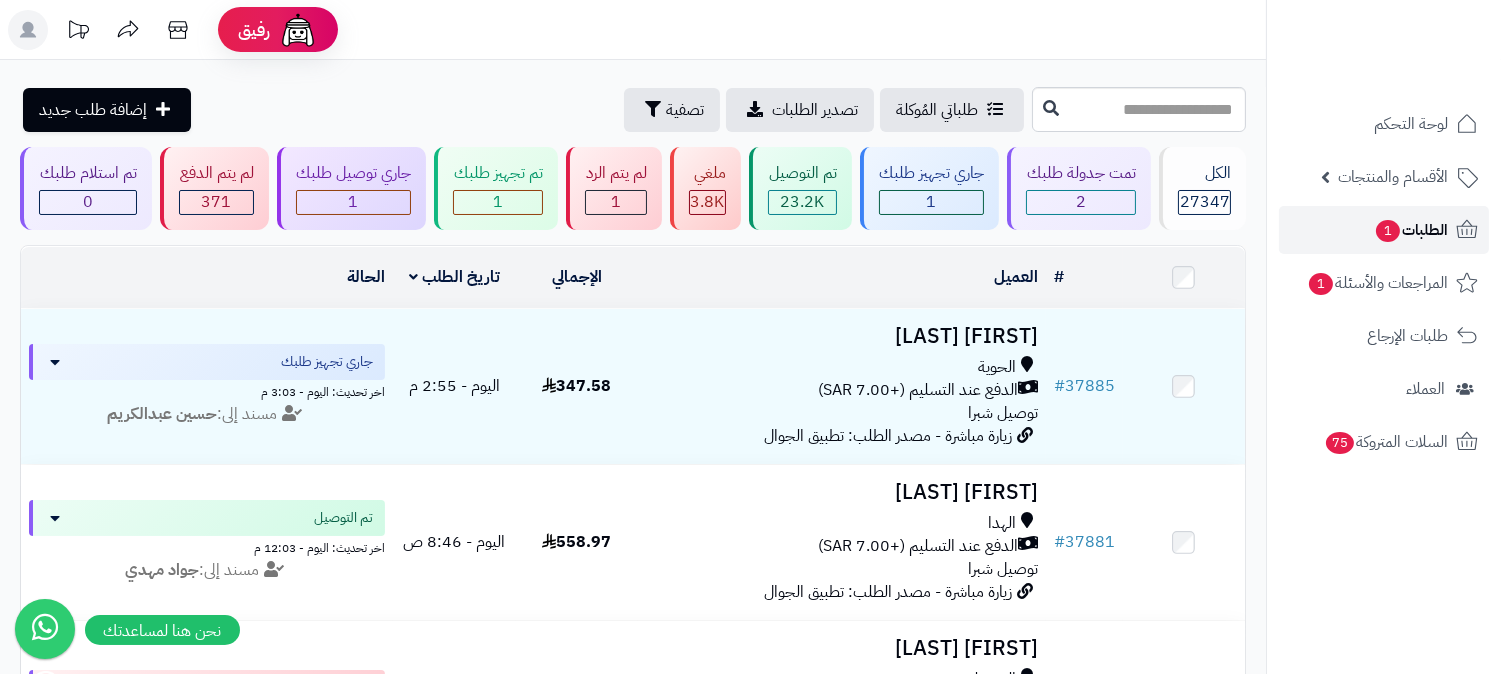 click on "الطلبات  1" at bounding box center [1411, 230] 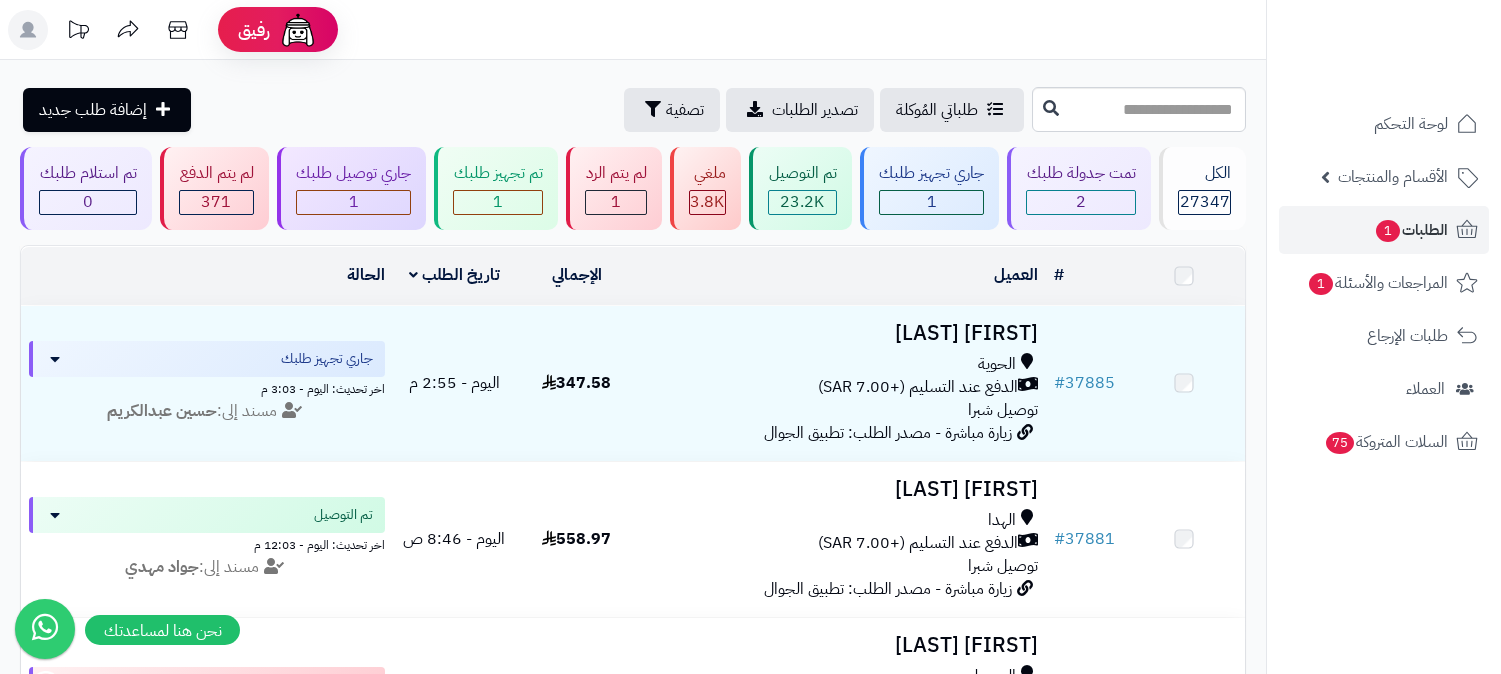 scroll, scrollTop: 0, scrollLeft: 0, axis: both 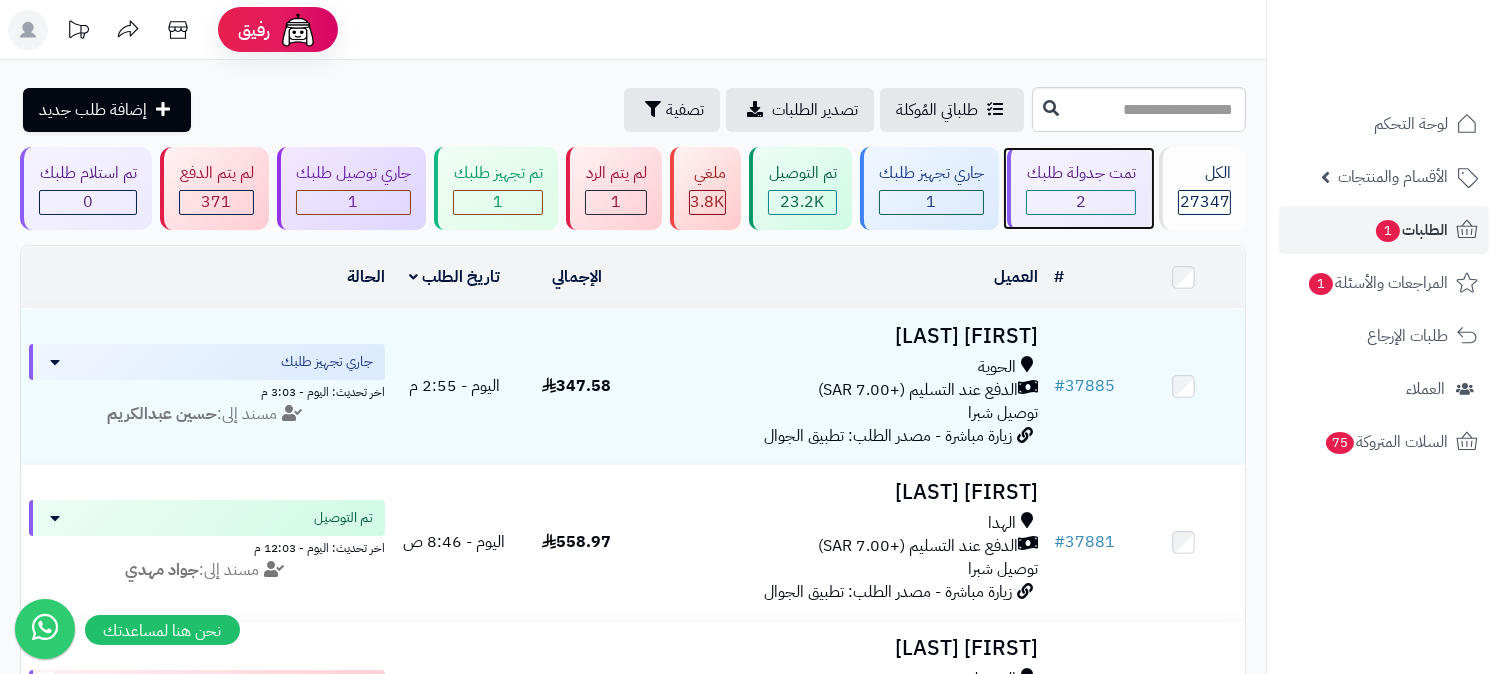 click on "2" at bounding box center [1081, 202] 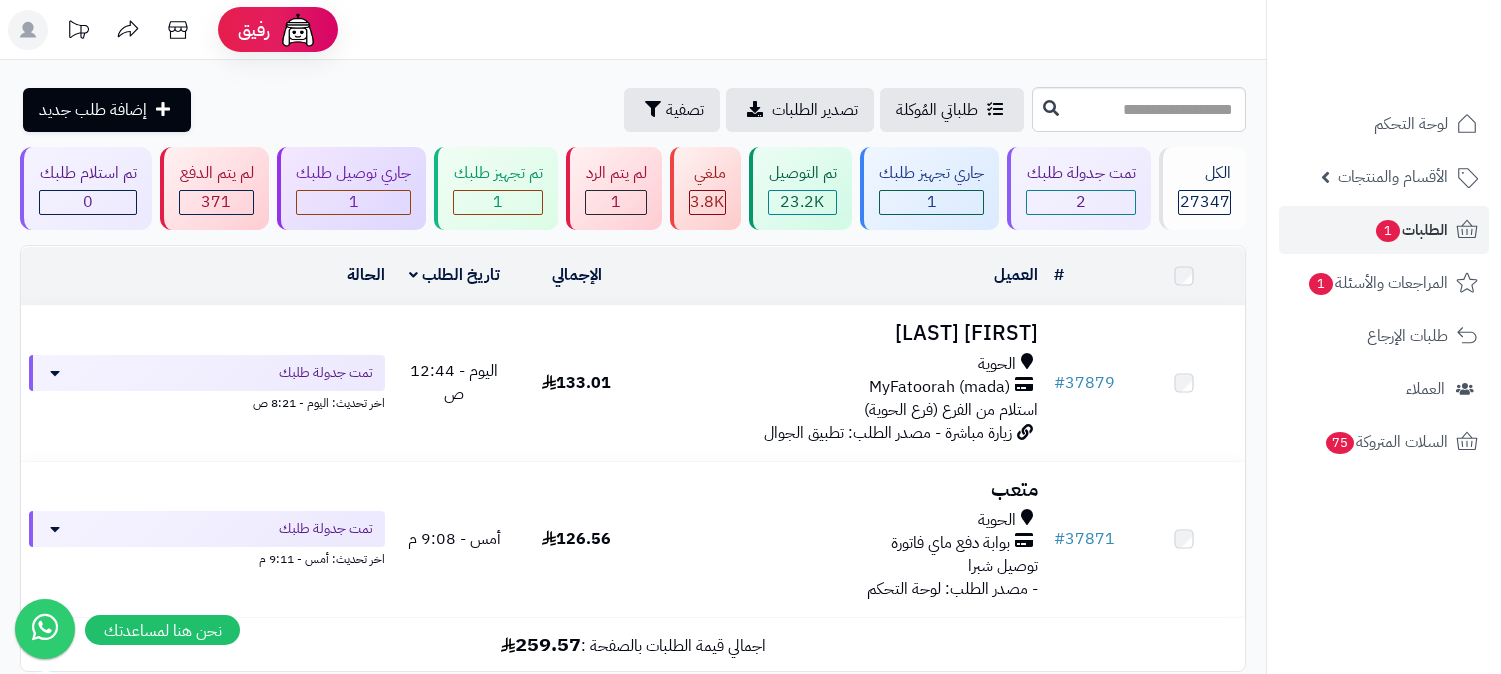 scroll, scrollTop: 0, scrollLeft: 0, axis: both 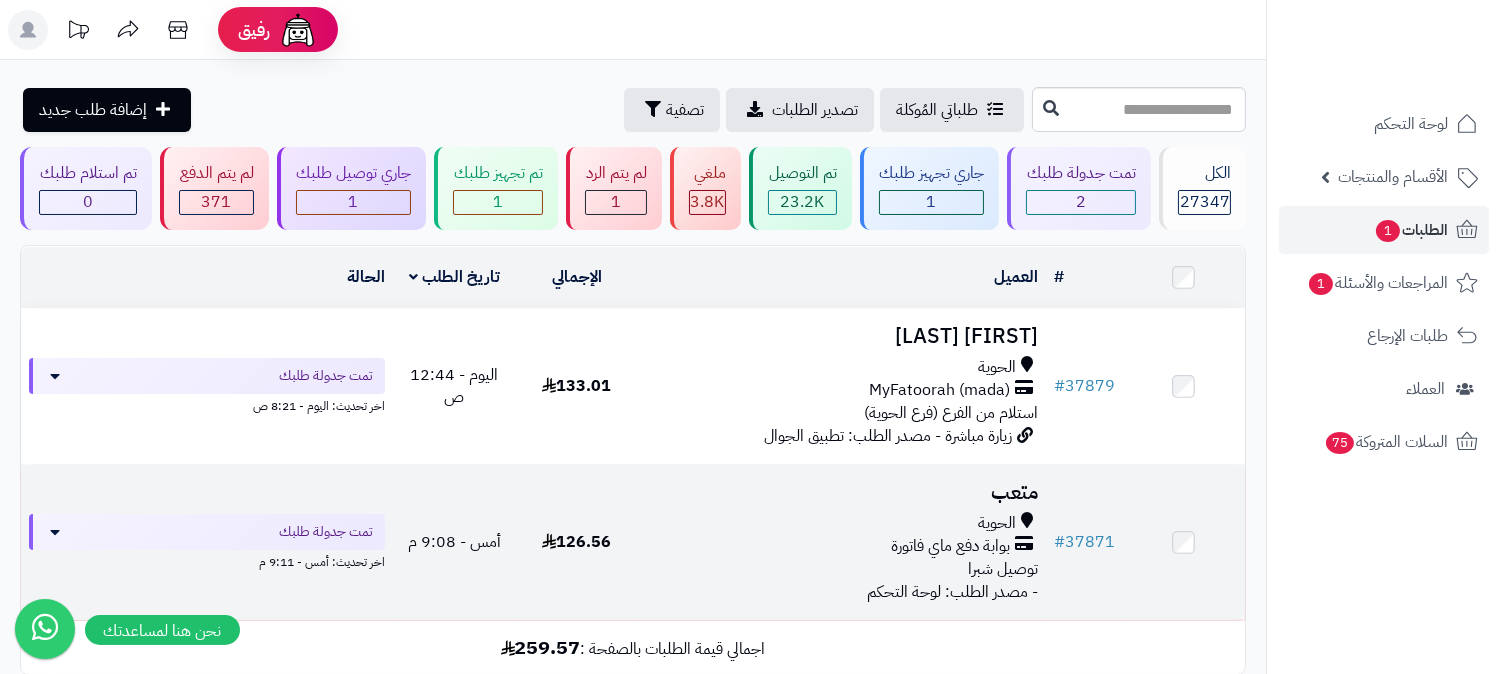 click on "توصيل شبرا" at bounding box center (1003, 569) 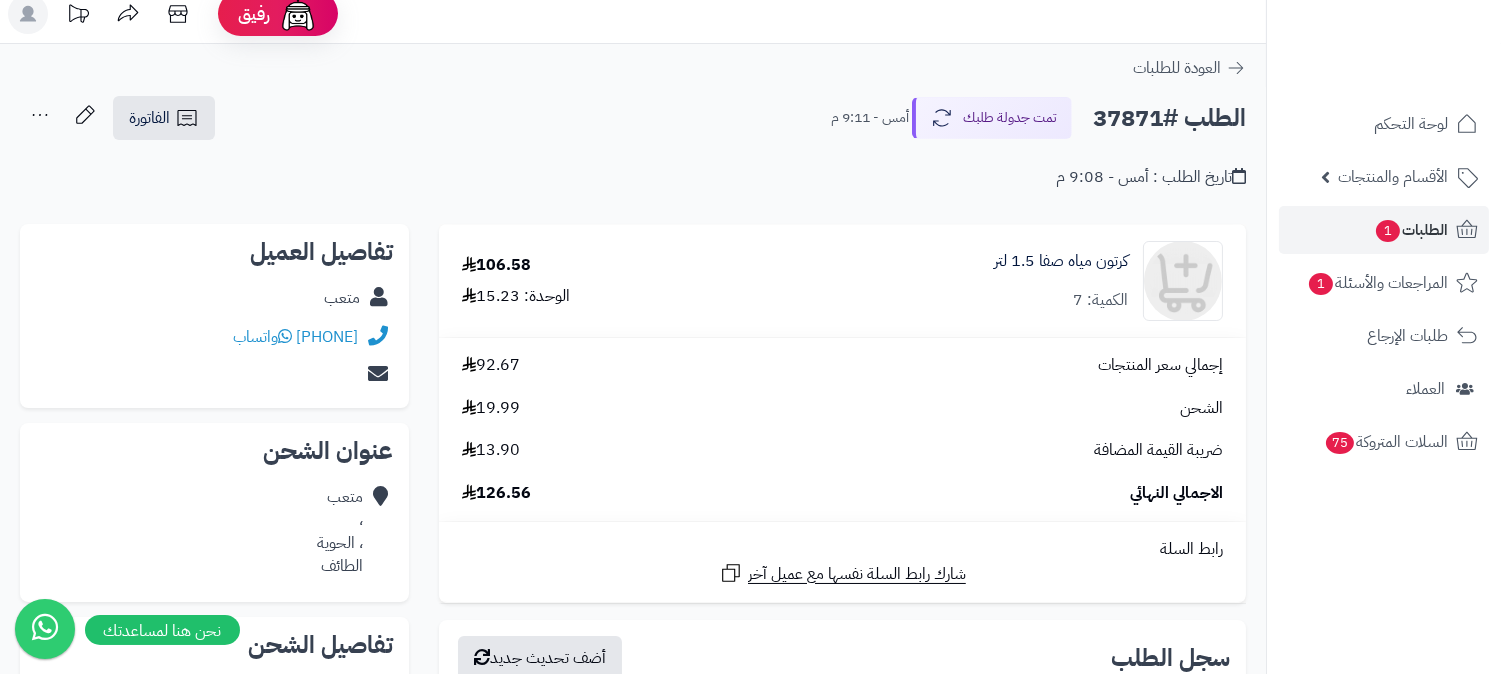 scroll, scrollTop: 0, scrollLeft: 0, axis: both 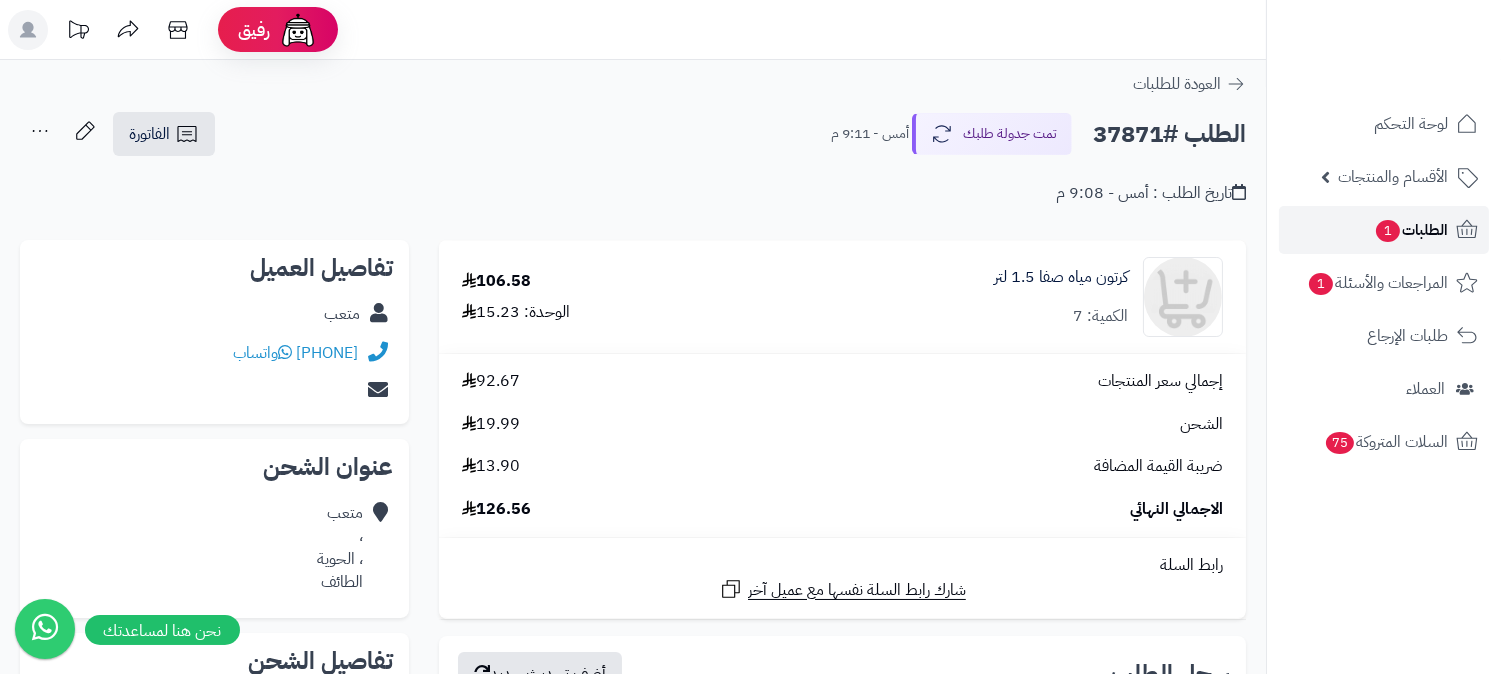 click on "1" at bounding box center (1388, 231) 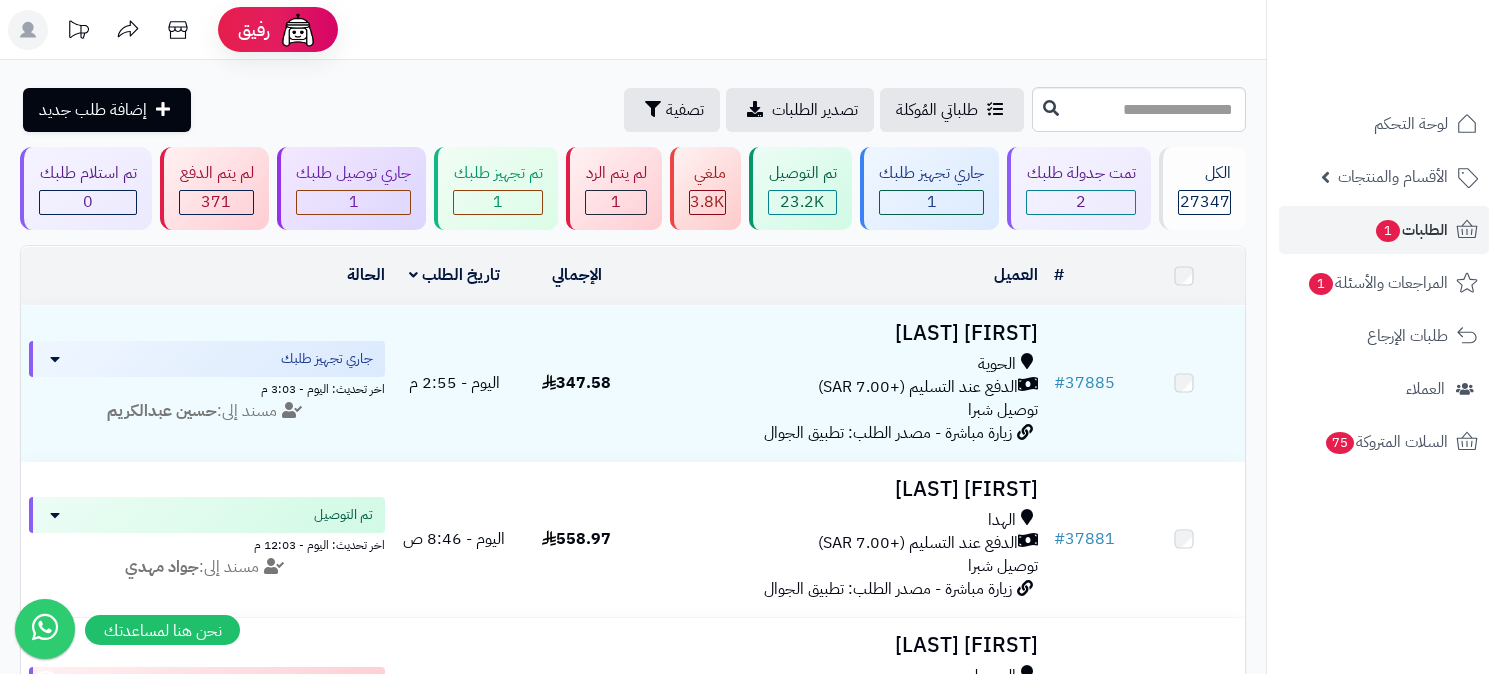 scroll, scrollTop: 0, scrollLeft: 0, axis: both 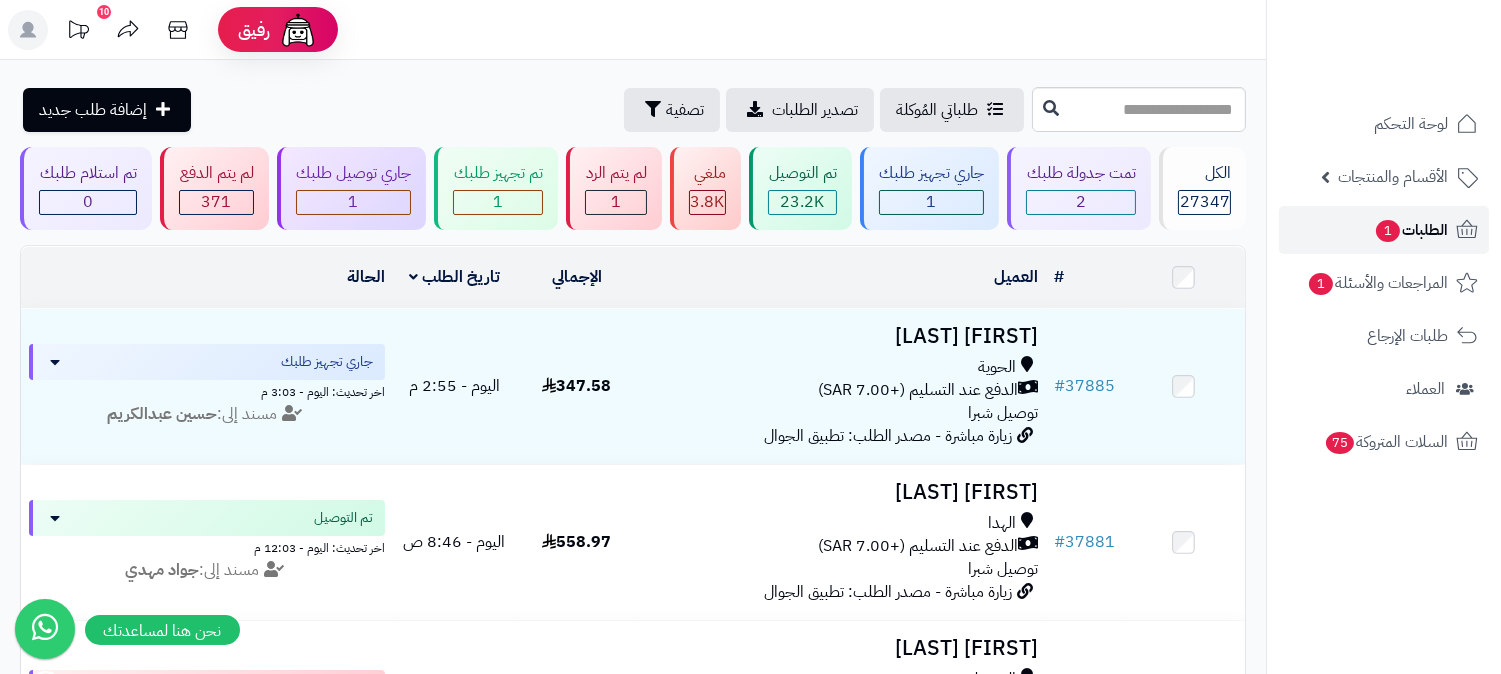 click on "الطلبات  1" at bounding box center (1411, 230) 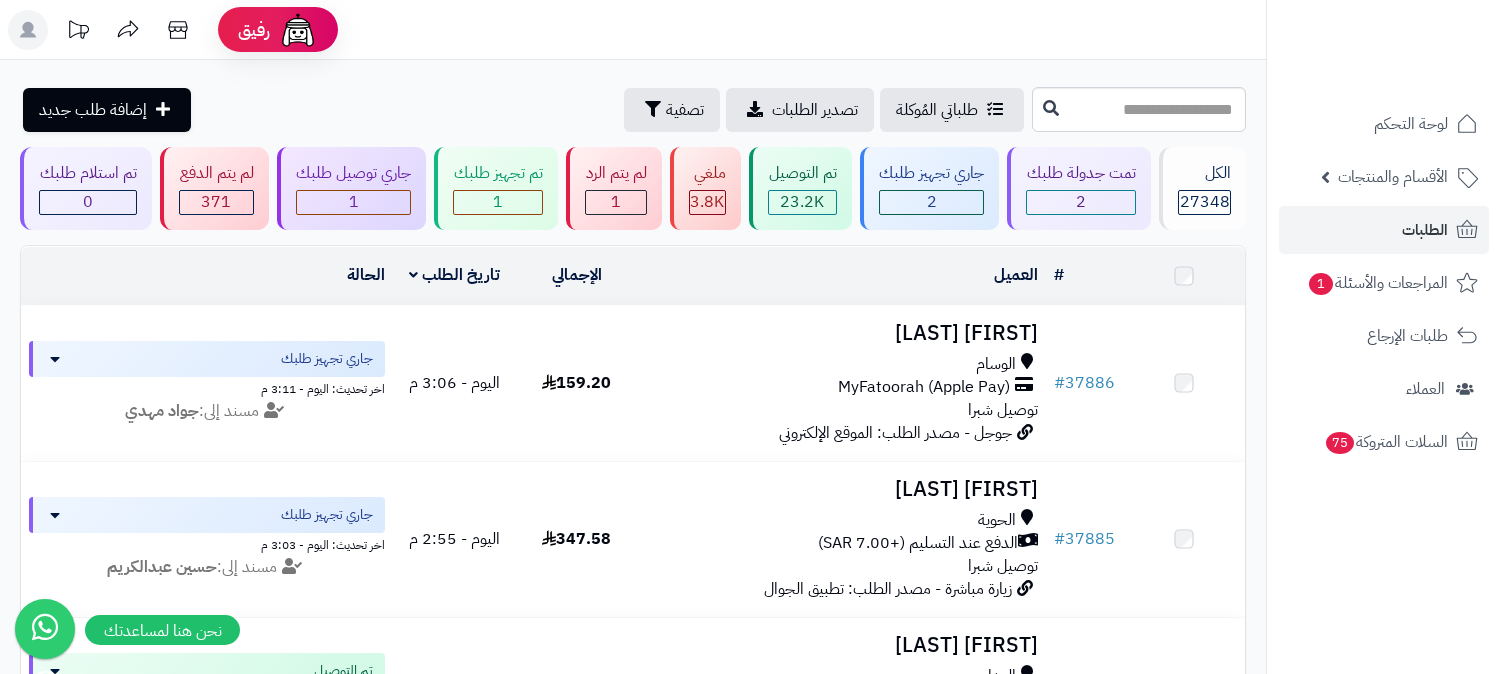 scroll, scrollTop: 0, scrollLeft: 0, axis: both 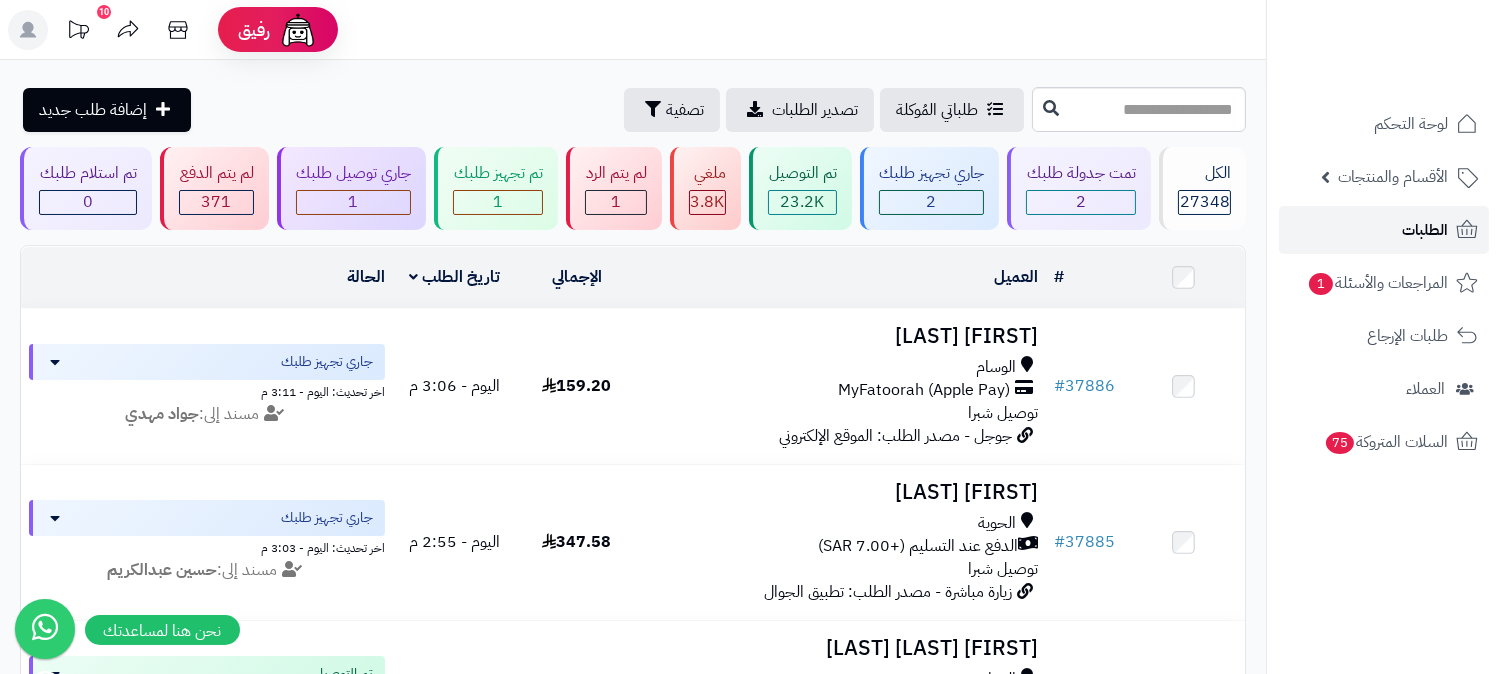 click on "الطلبات" at bounding box center [1384, 230] 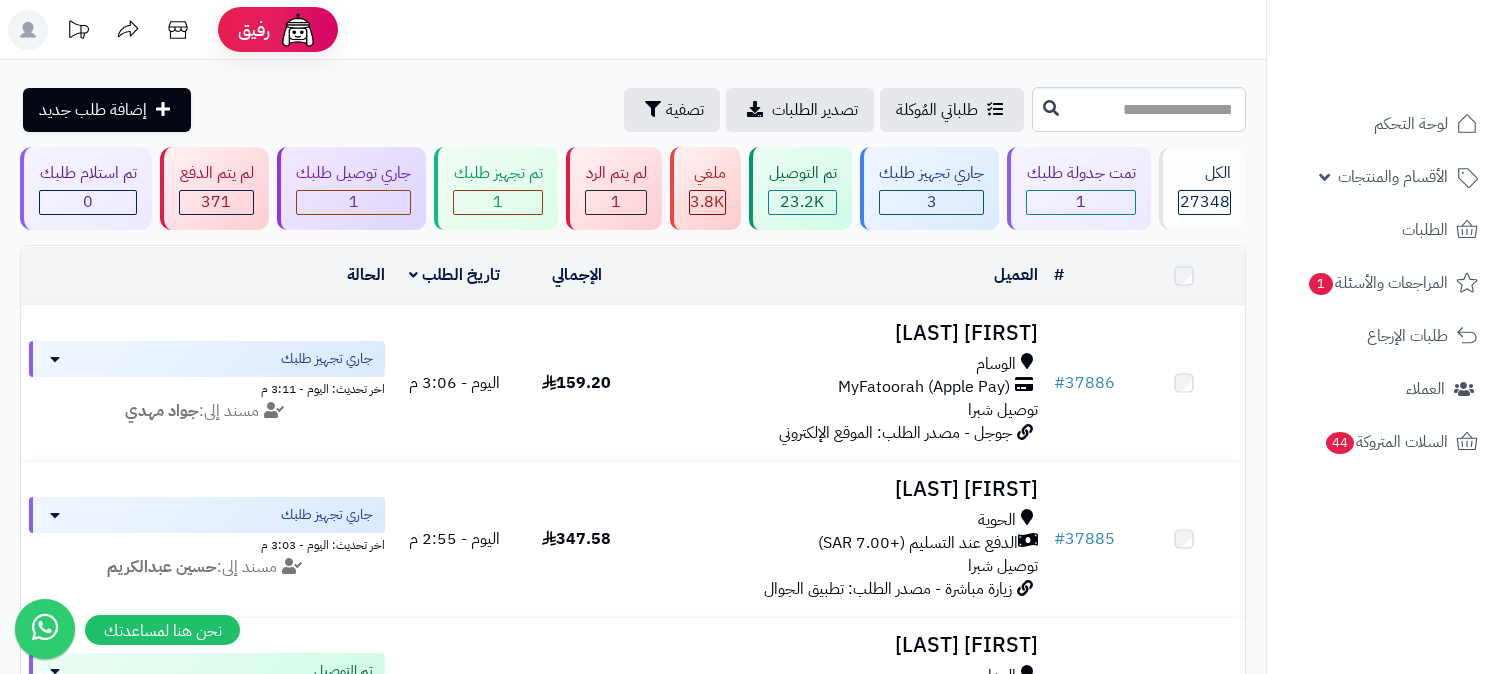 scroll, scrollTop: 0, scrollLeft: 0, axis: both 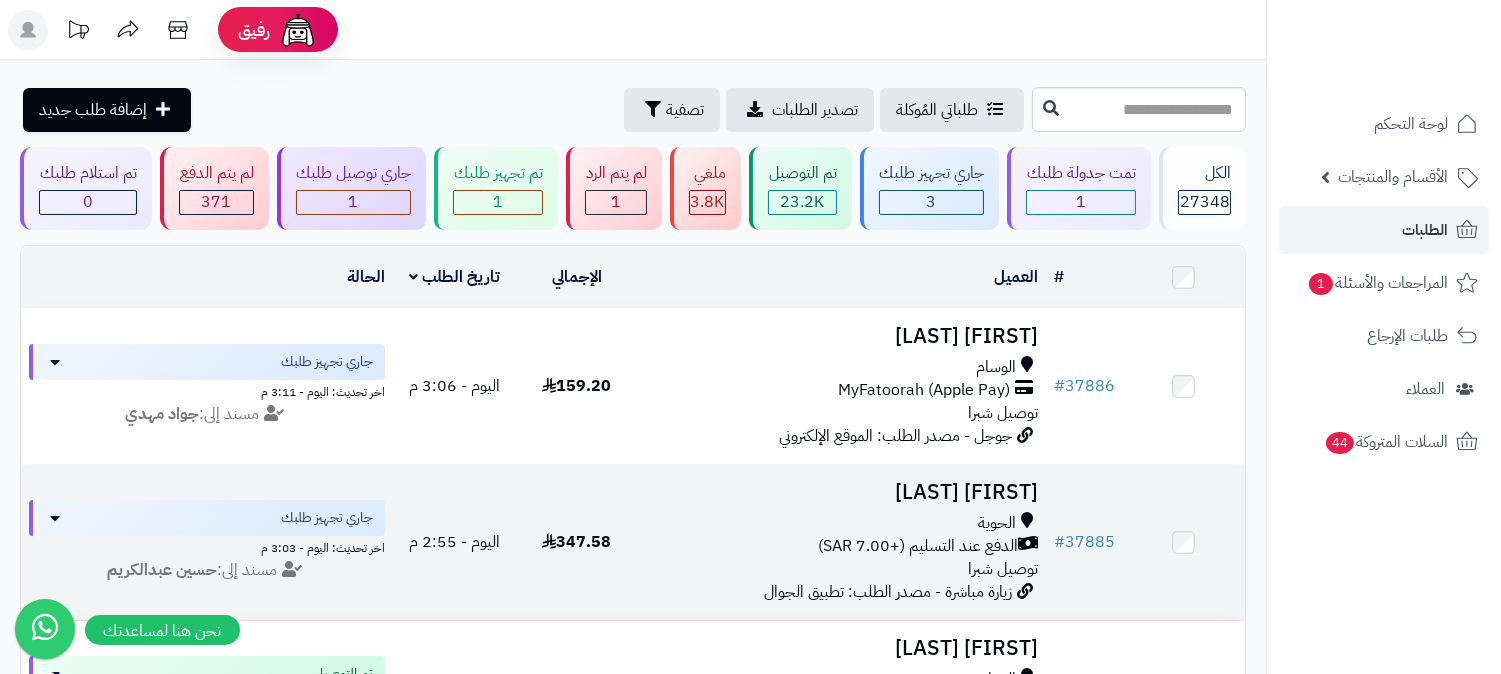click on "الحوية" at bounding box center (842, 523) 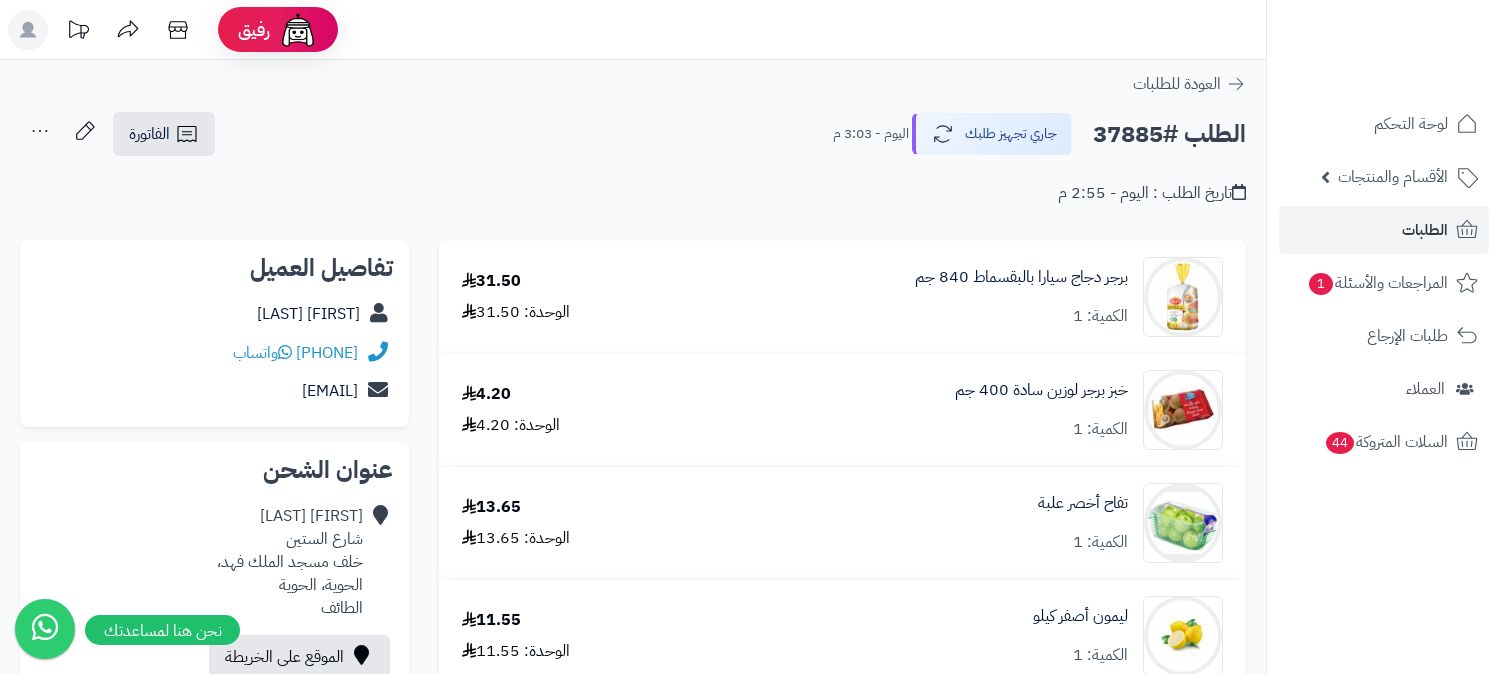 scroll, scrollTop: 0, scrollLeft: 0, axis: both 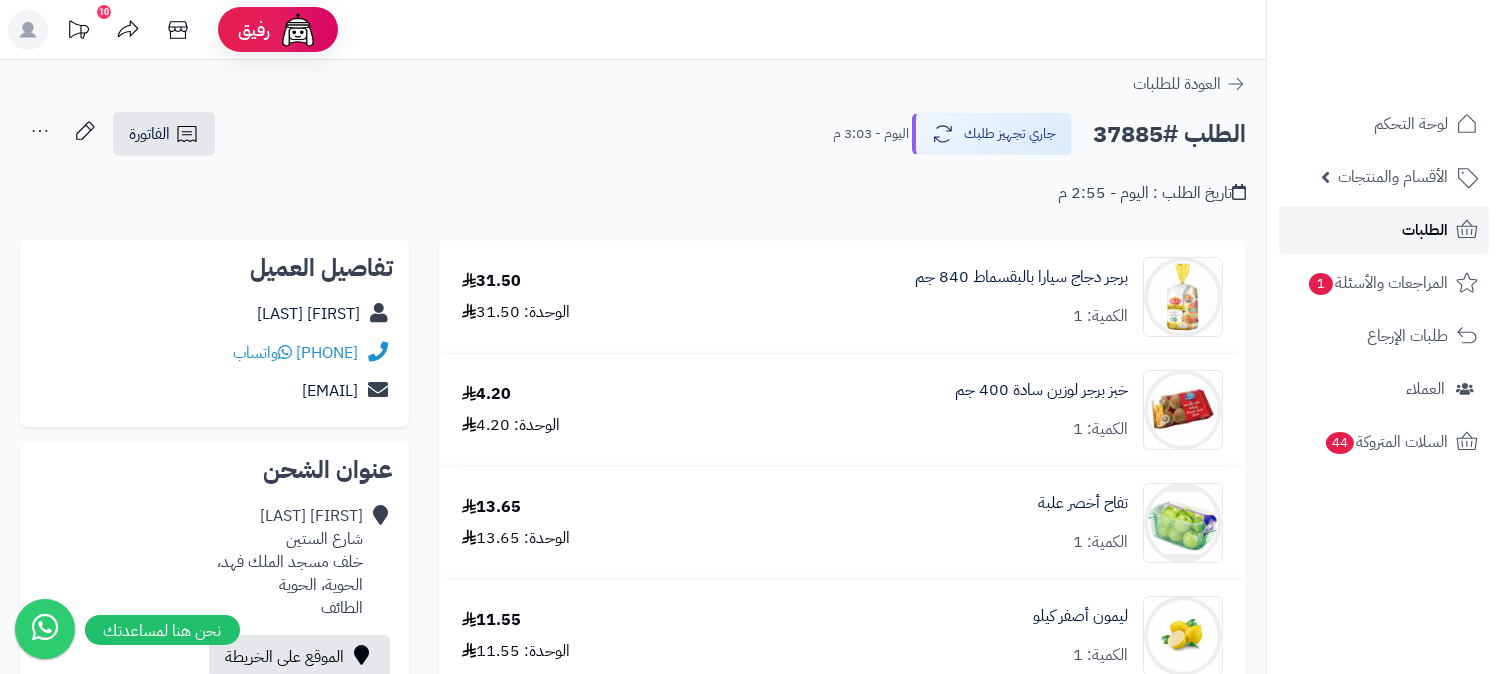 click on "الطلبات" at bounding box center [1425, 230] 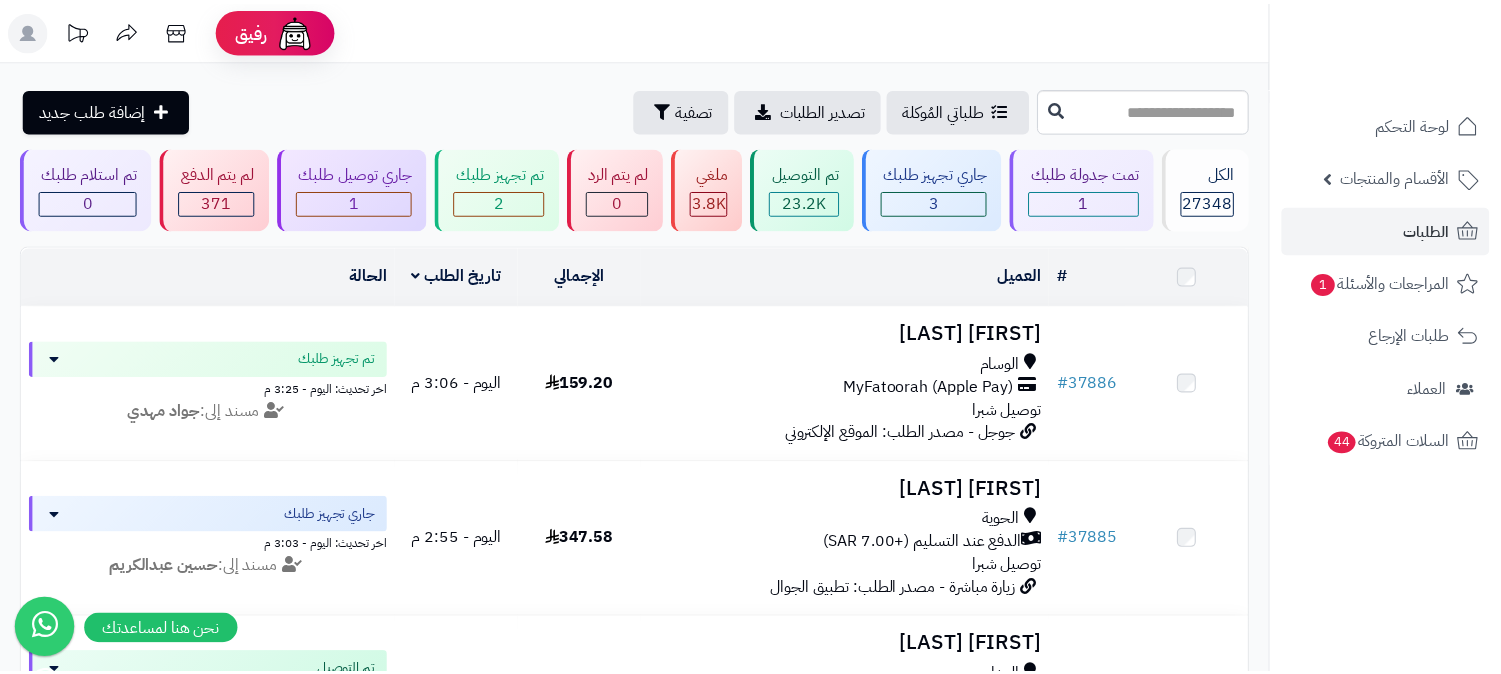 scroll, scrollTop: 0, scrollLeft: 0, axis: both 